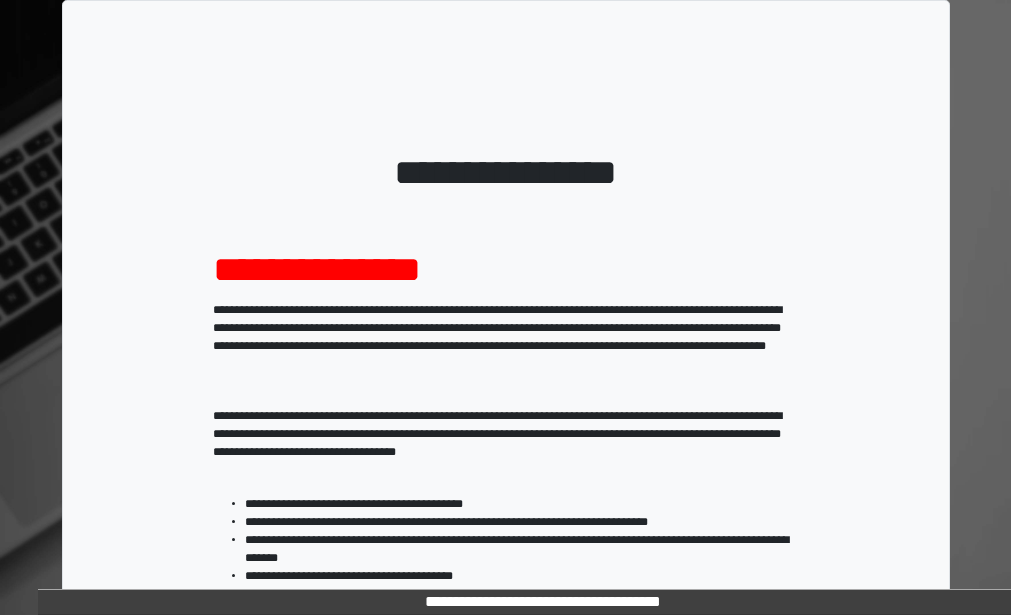scroll, scrollTop: 0, scrollLeft: 0, axis: both 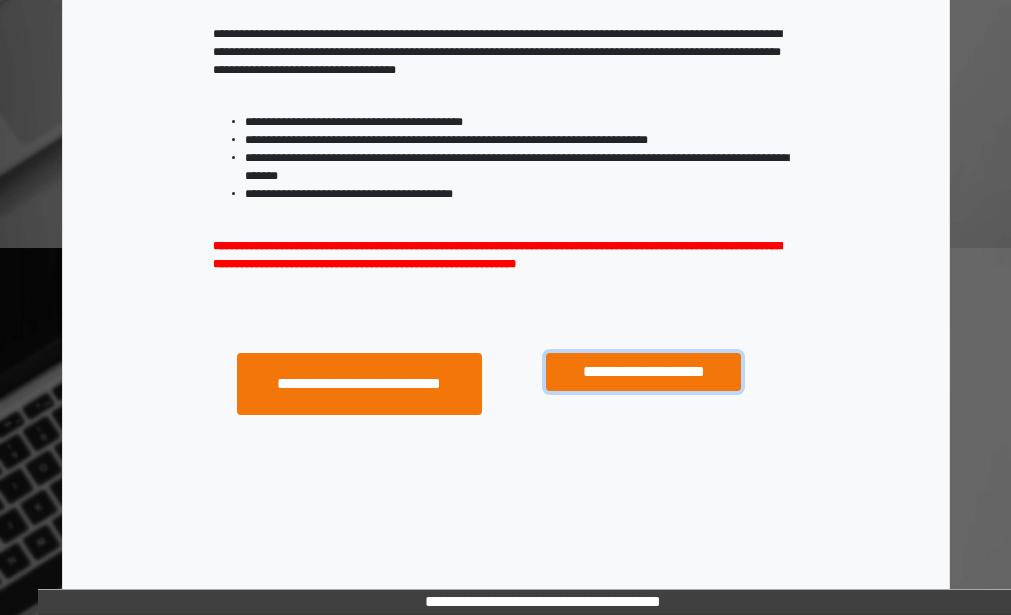 click on "**********" at bounding box center (643, 372) 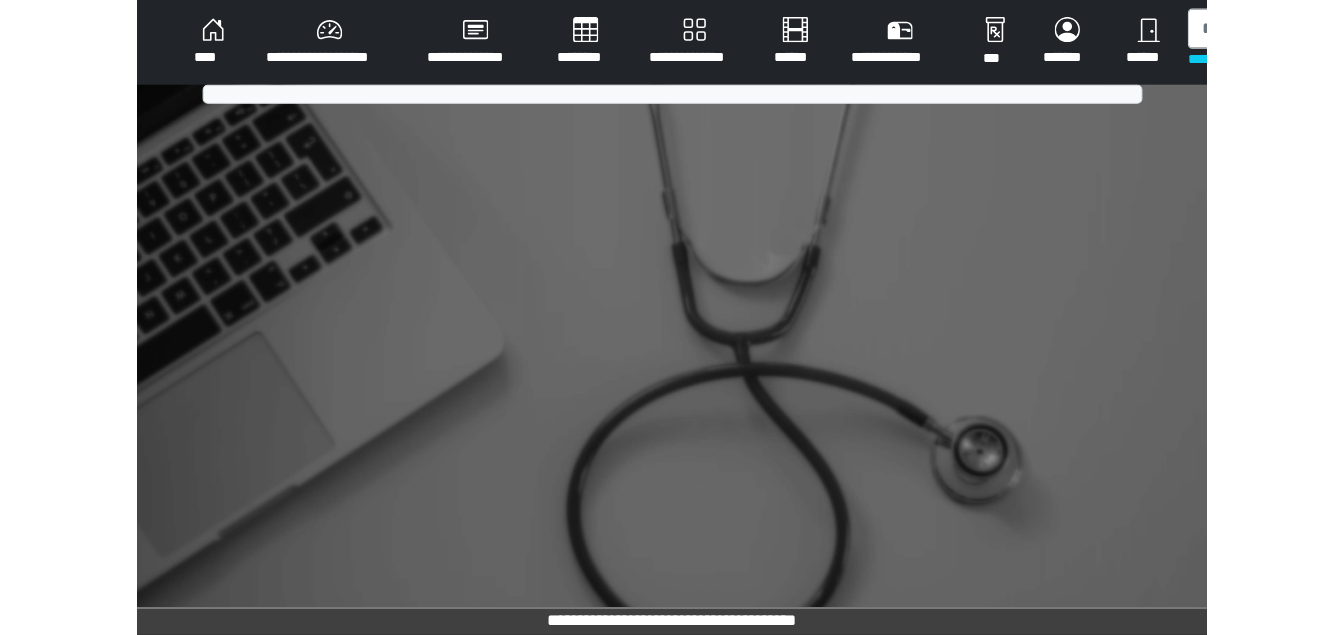 scroll, scrollTop: 0, scrollLeft: 0, axis: both 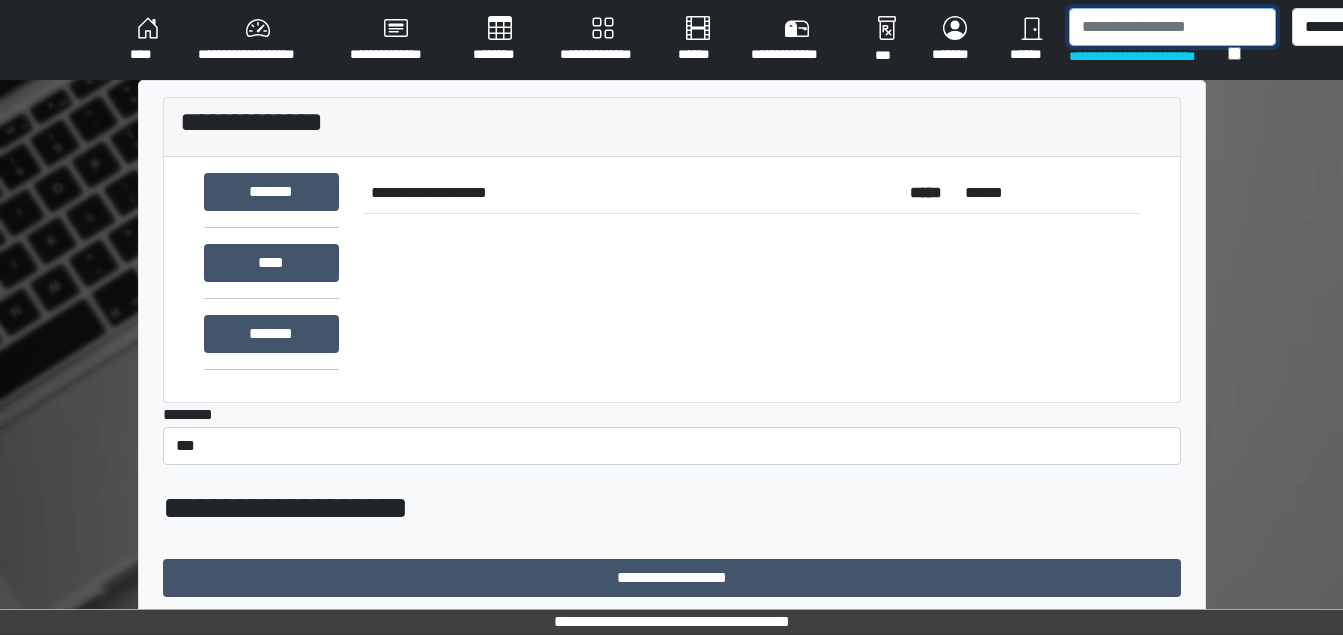 click at bounding box center (1172, 27) 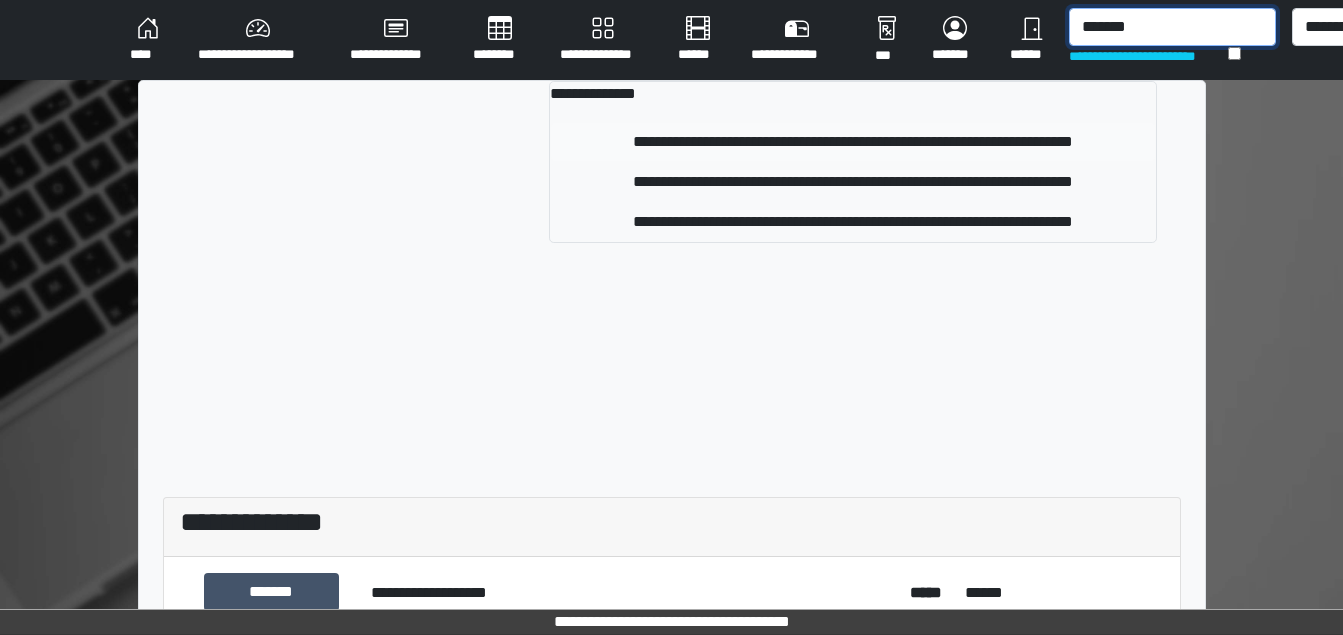 type on "*******" 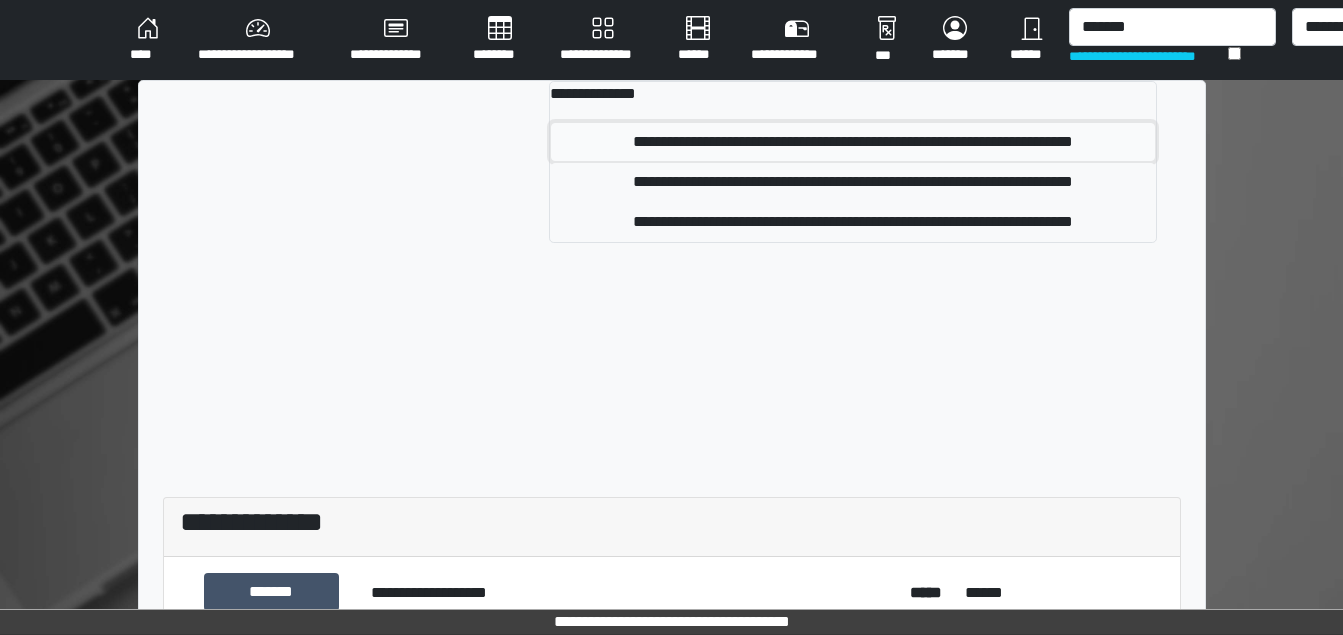click on "**********" at bounding box center [852, 142] 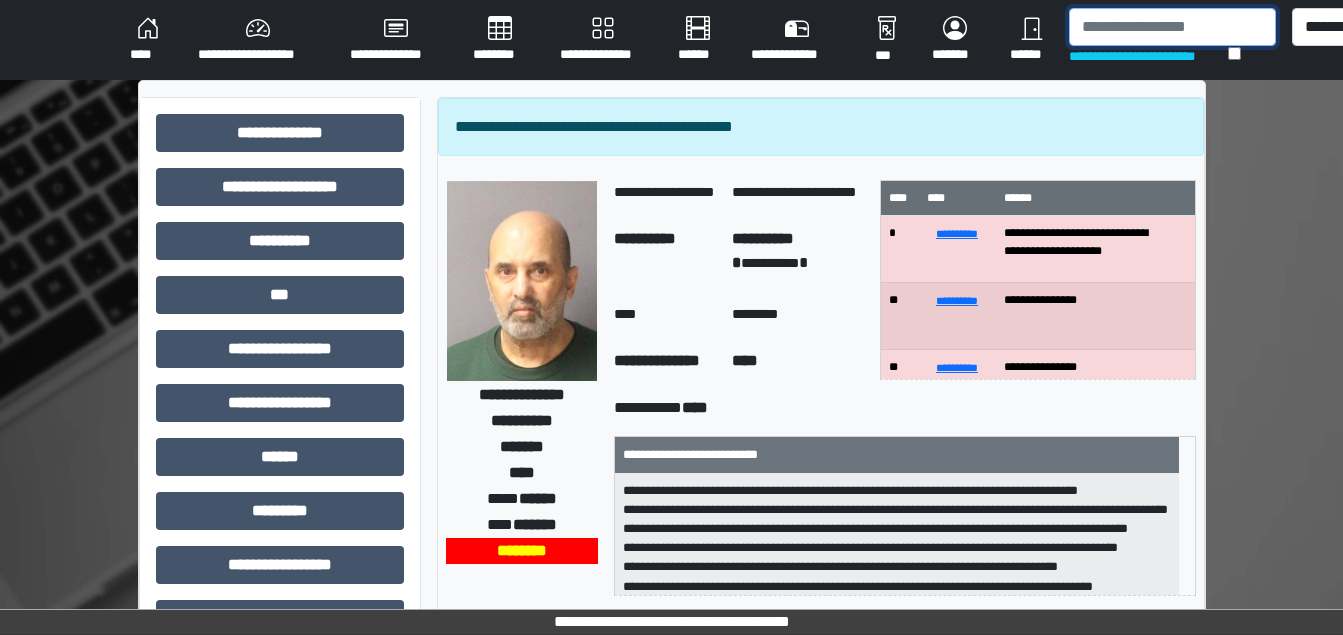 click at bounding box center (1172, 27) 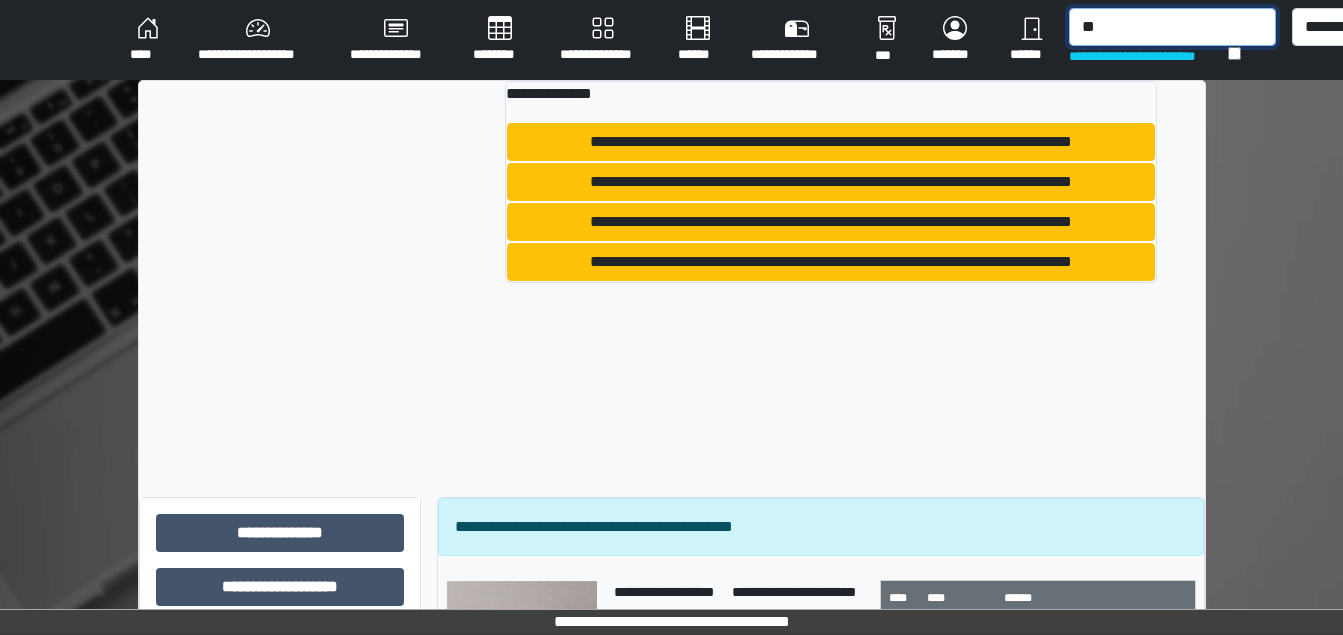 type on "*" 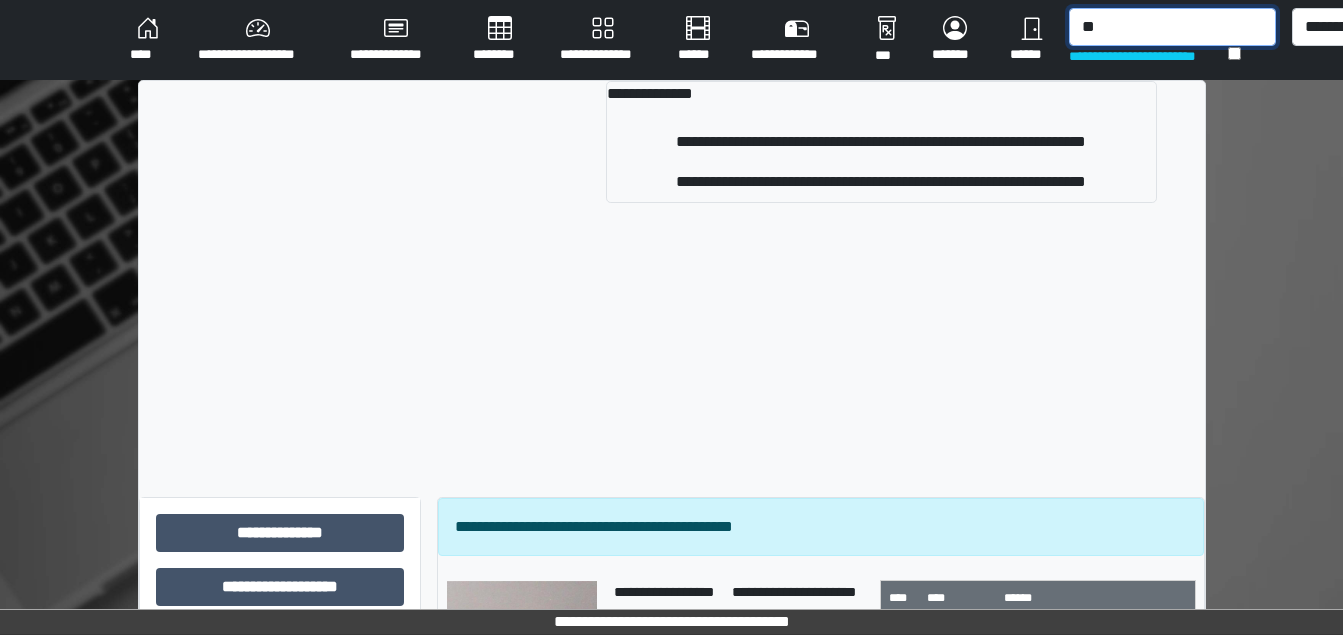 type on "*" 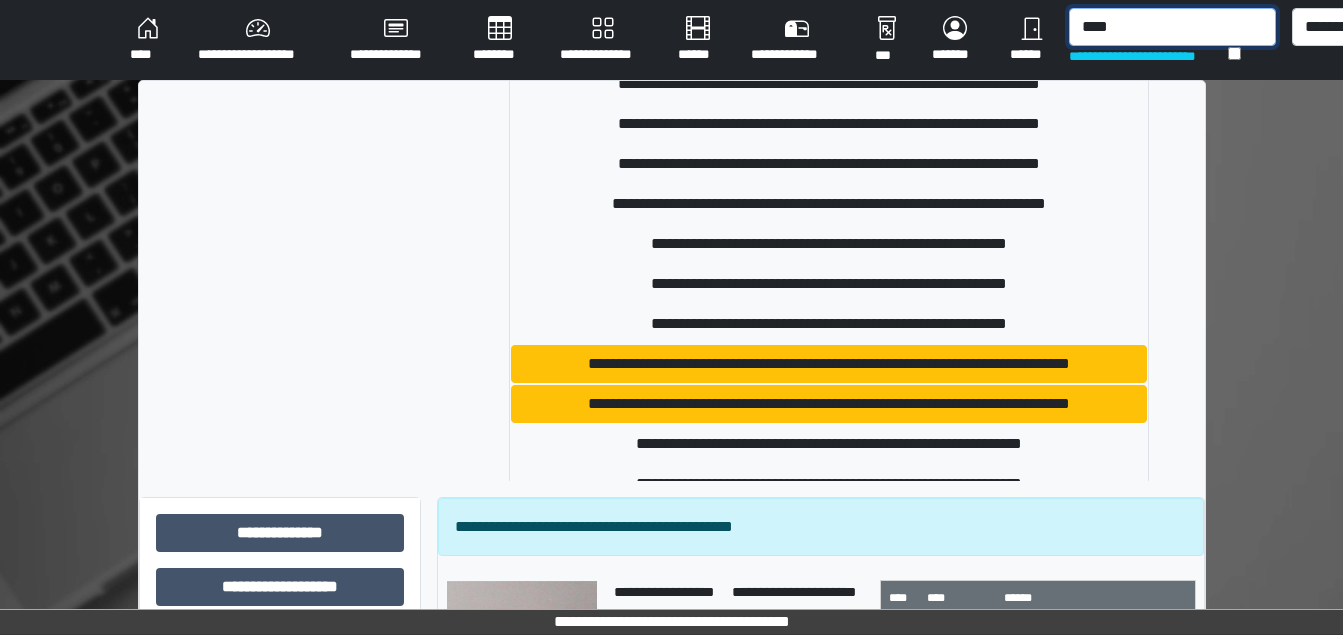 scroll, scrollTop: 122, scrollLeft: 0, axis: vertical 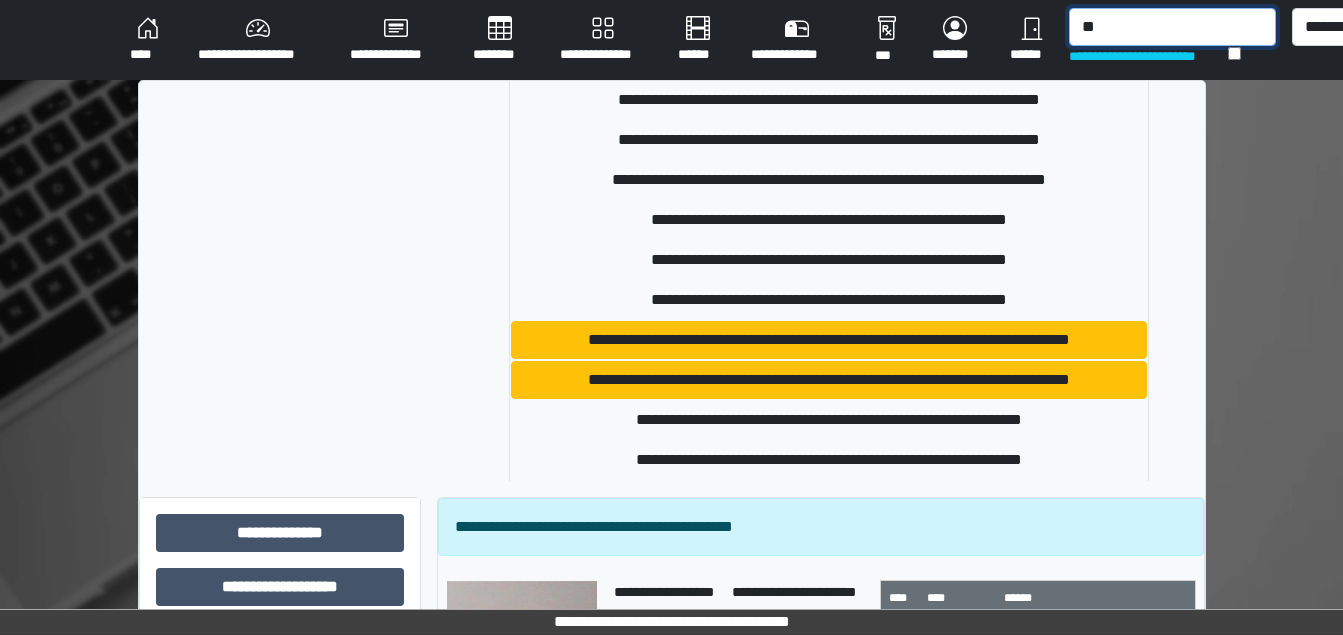 type on "*" 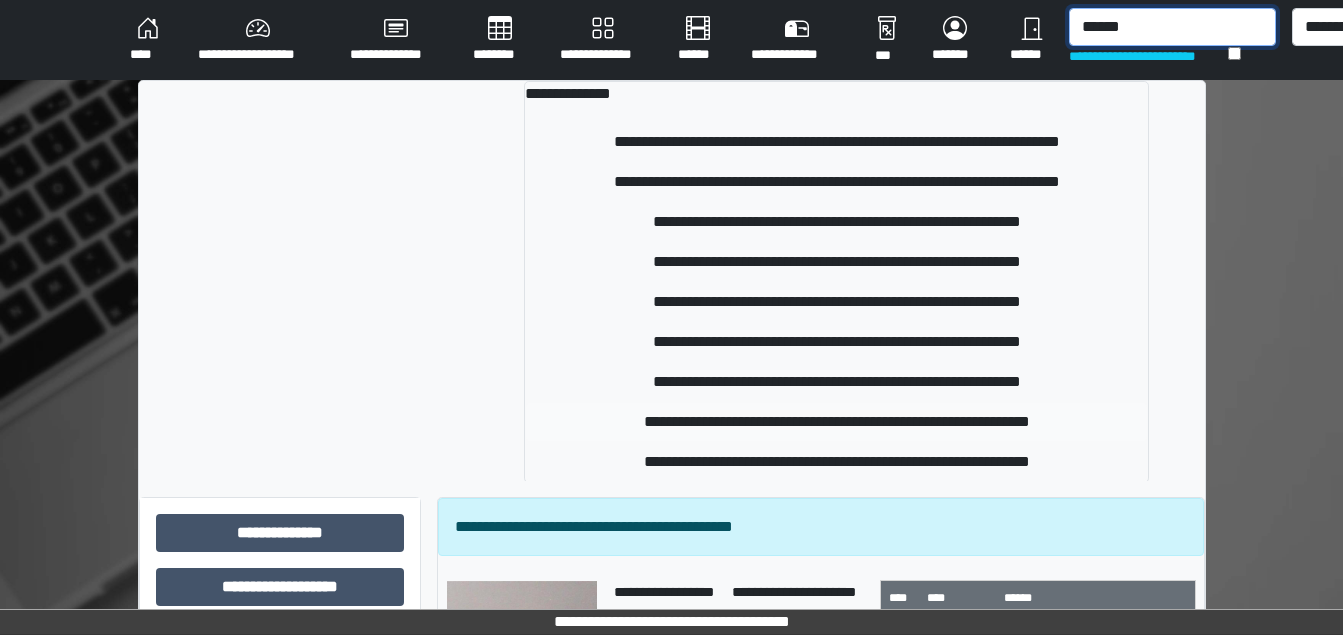type on "******" 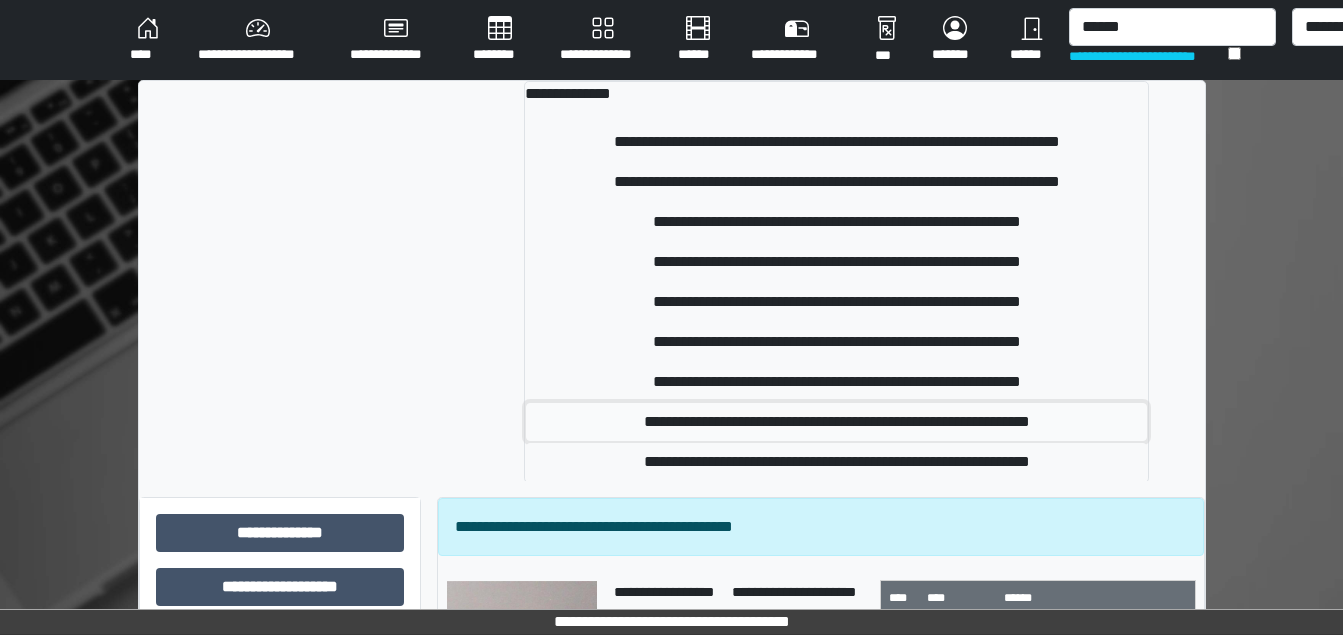 click on "**********" at bounding box center (836, 422) 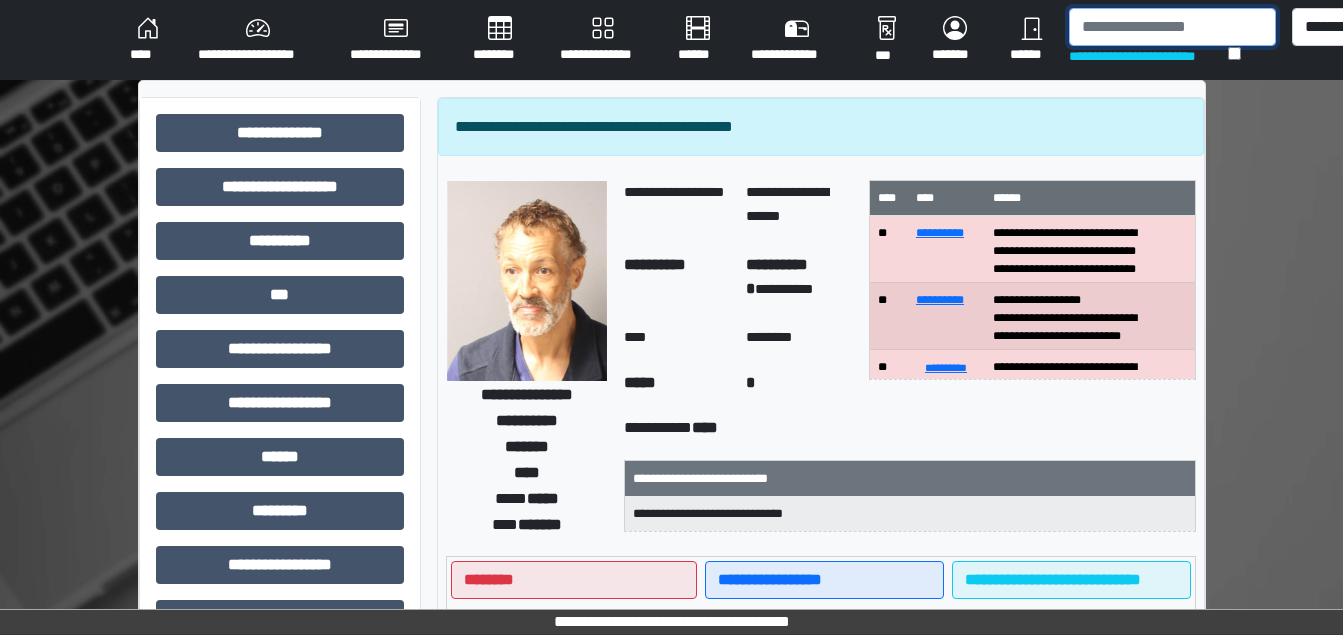 click at bounding box center [1172, 27] 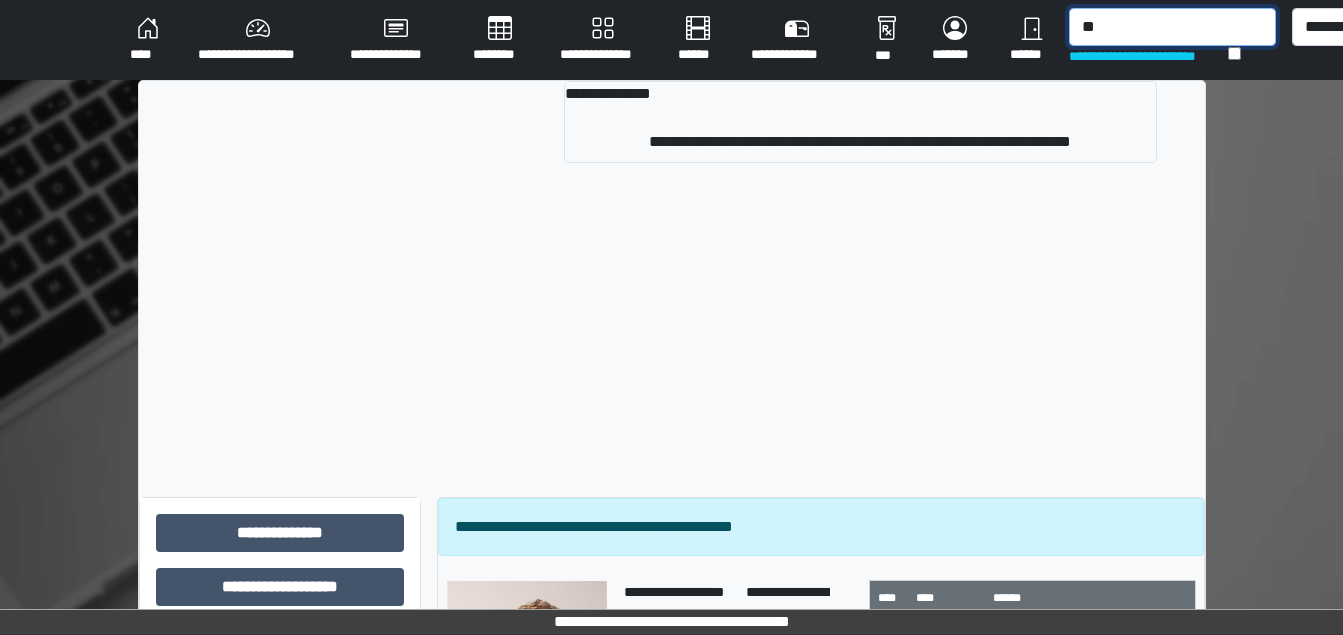 type on "*" 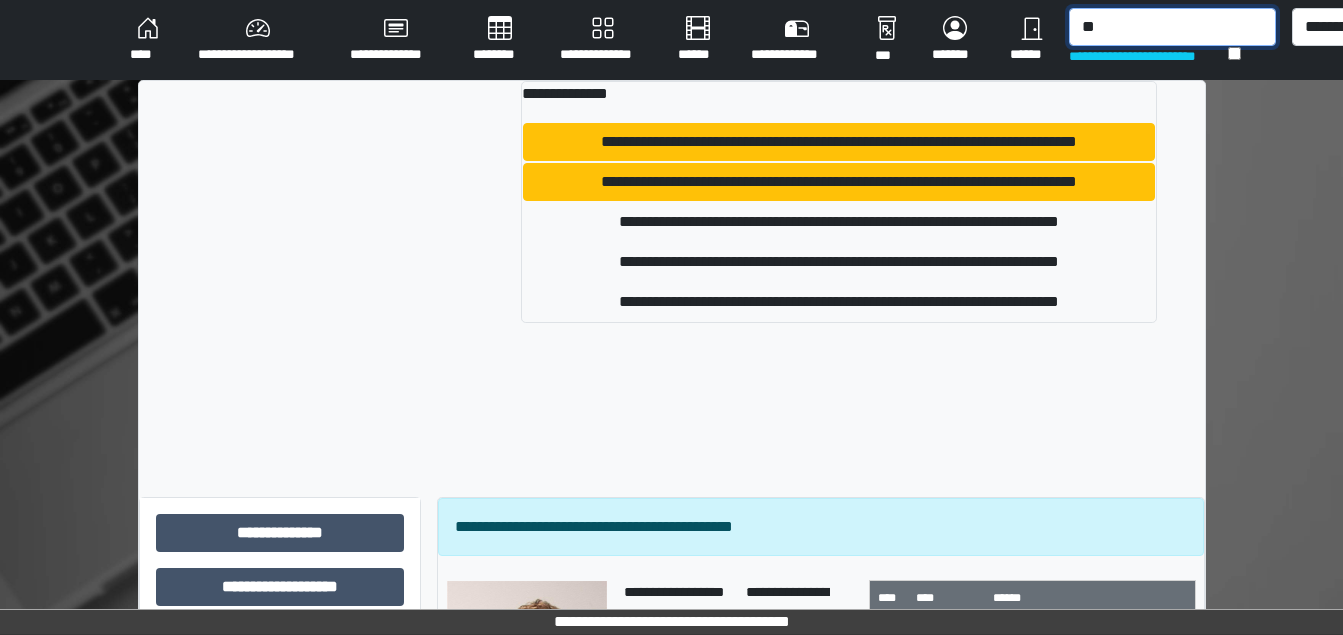 type on "*" 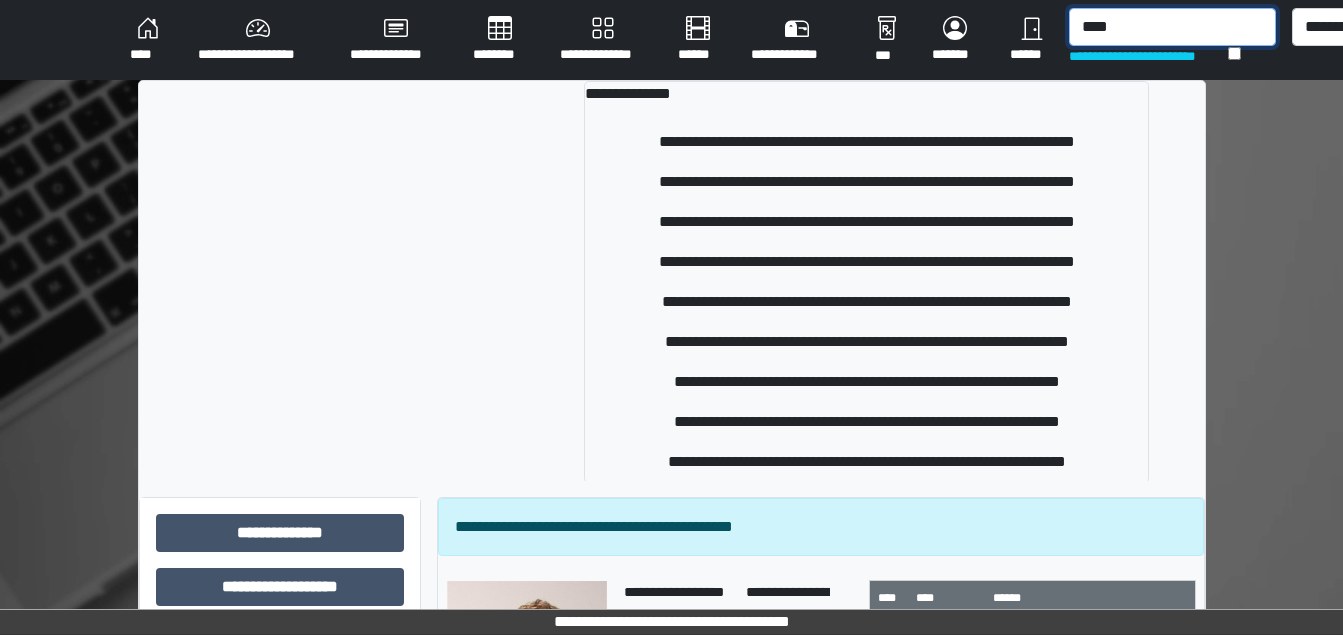 drag, startPoint x: 1144, startPoint y: 21, endPoint x: 1039, endPoint y: 26, distance: 105.11898 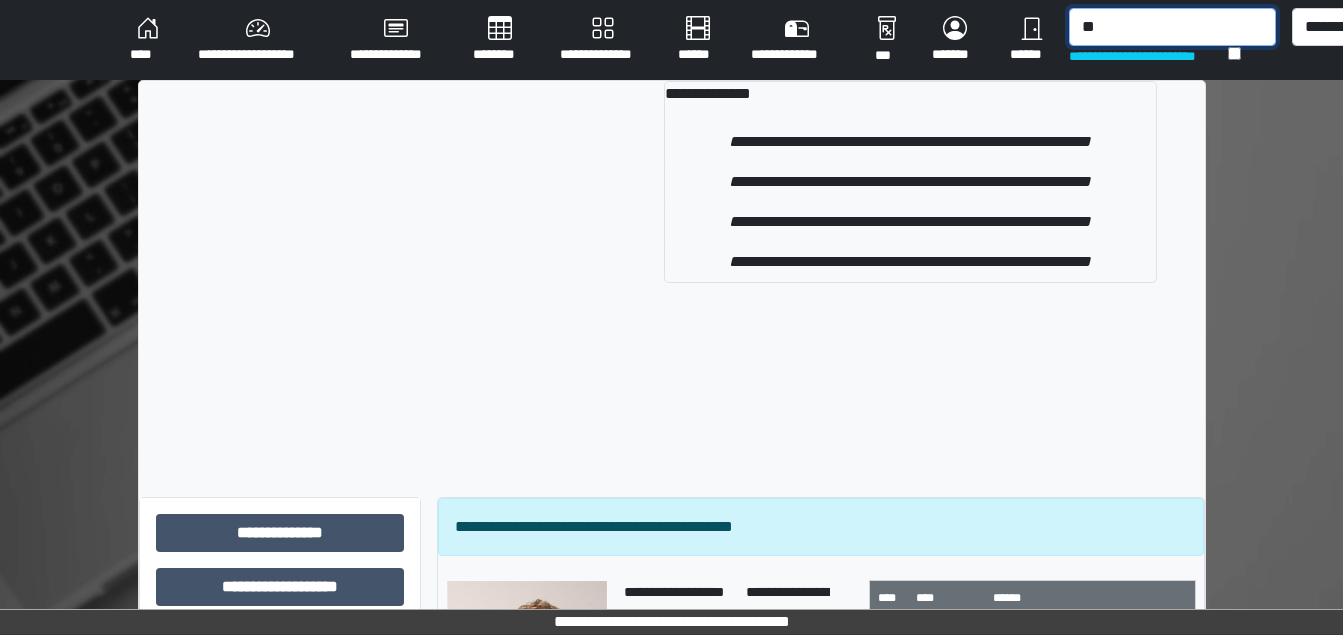 type on "*" 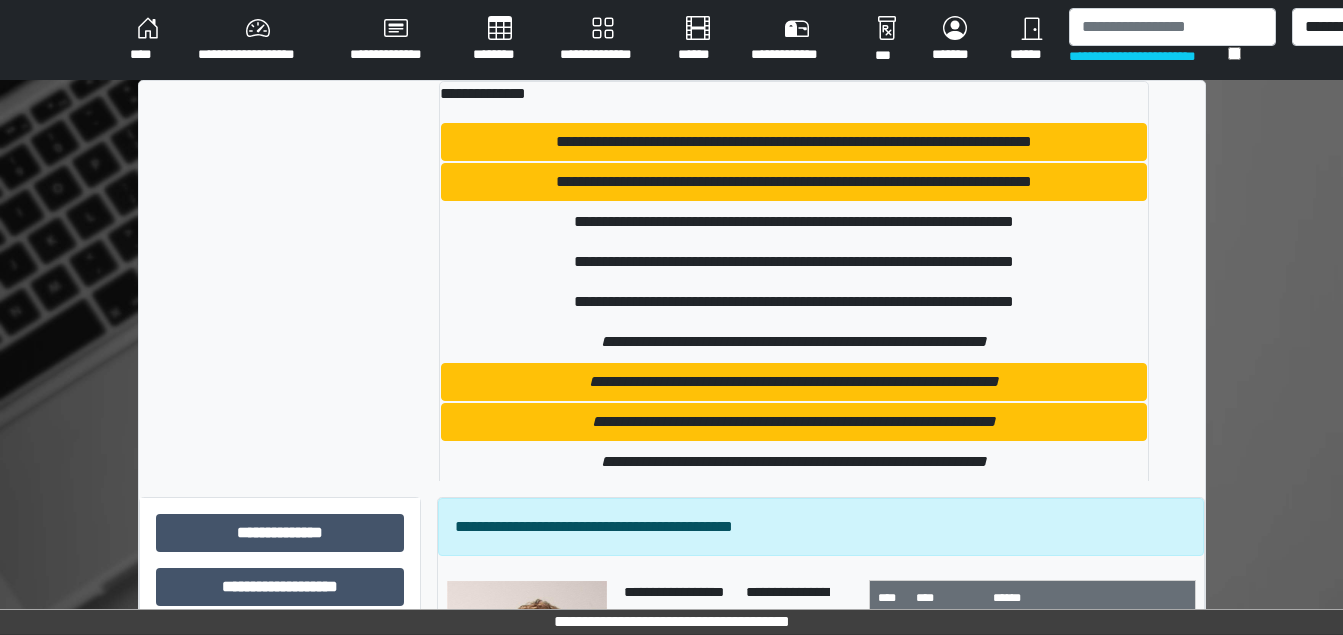 click on "**********" at bounding box center [1172, 40] 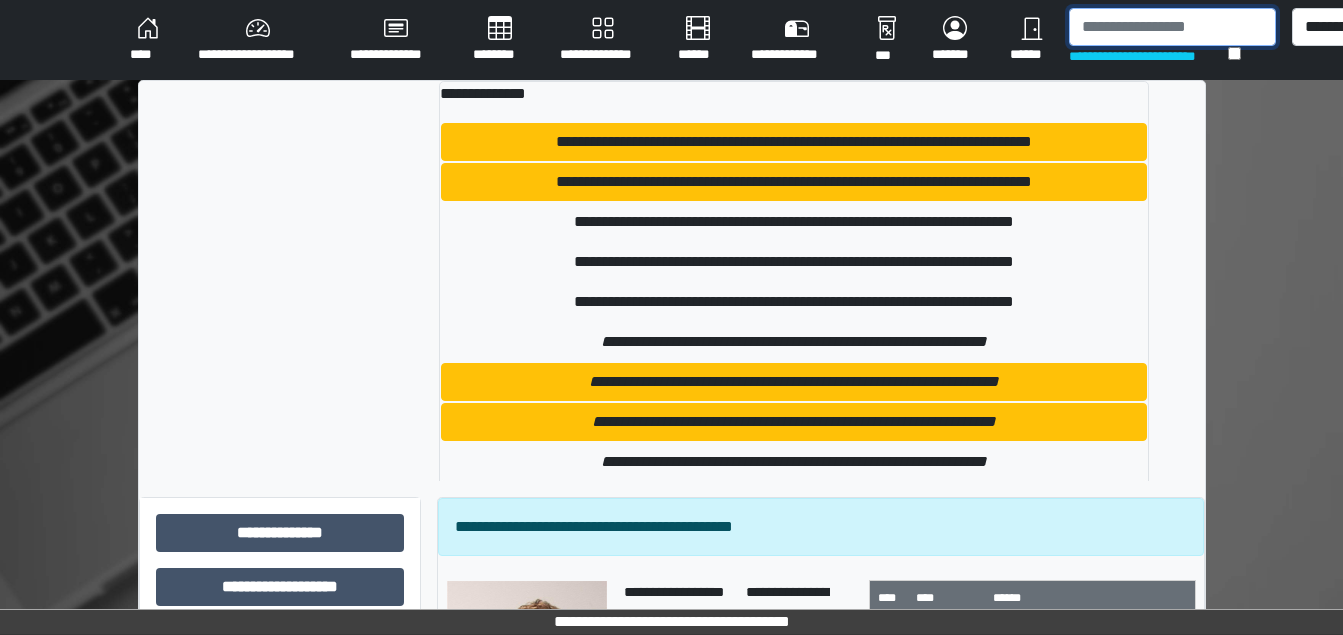 click at bounding box center (1172, 27) 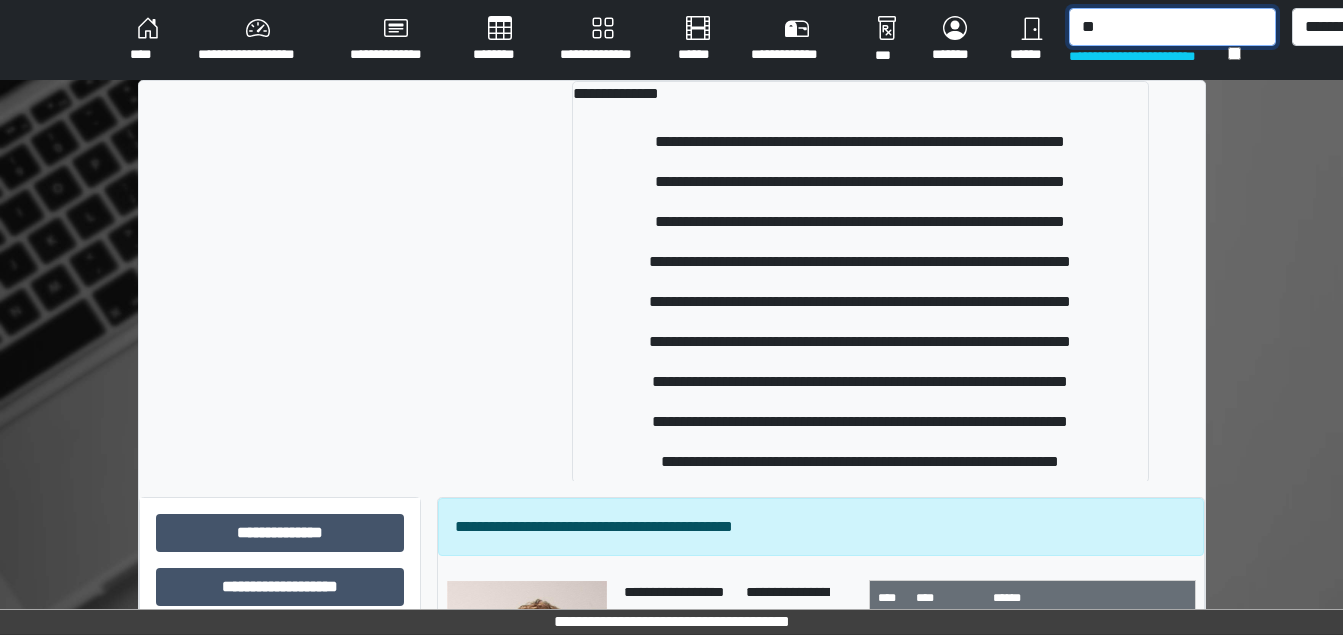 type on "*" 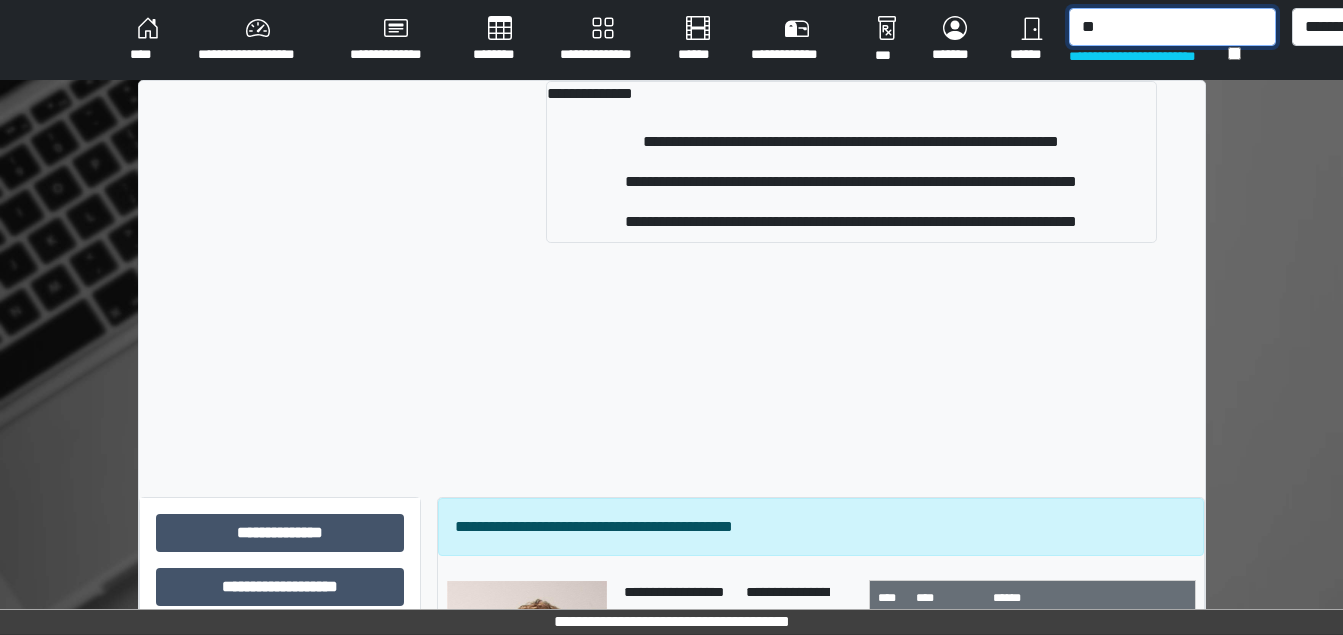 type on "*" 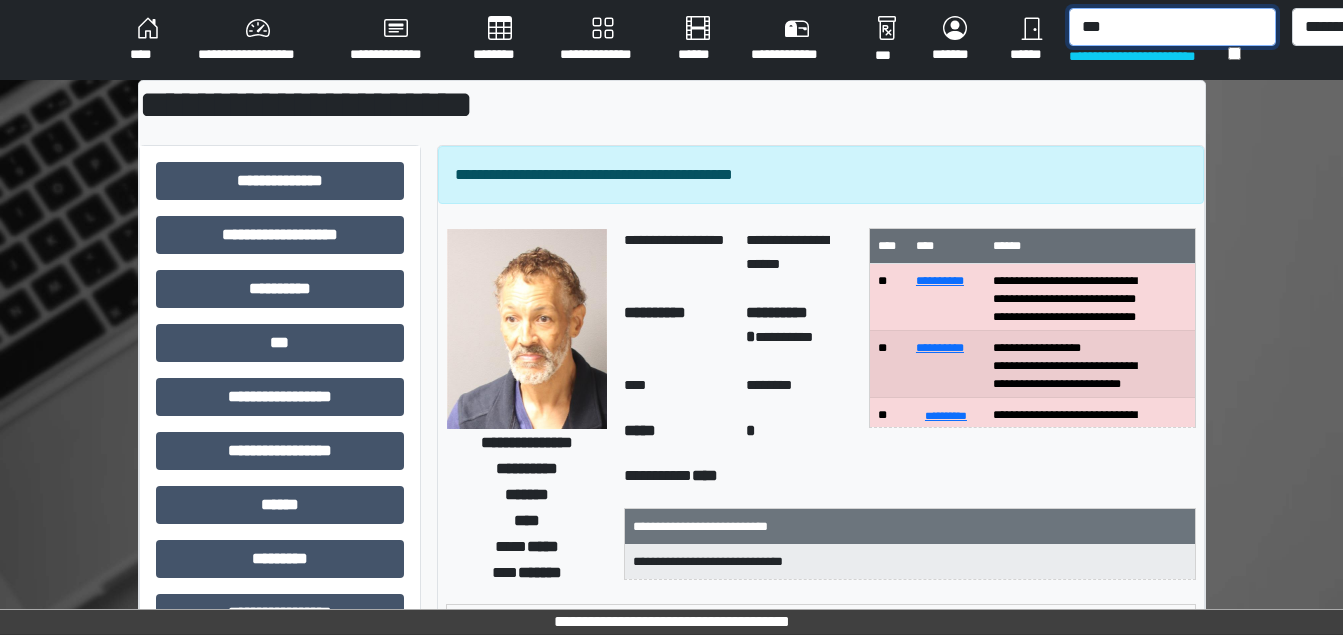 click on "***" at bounding box center (1172, 27) 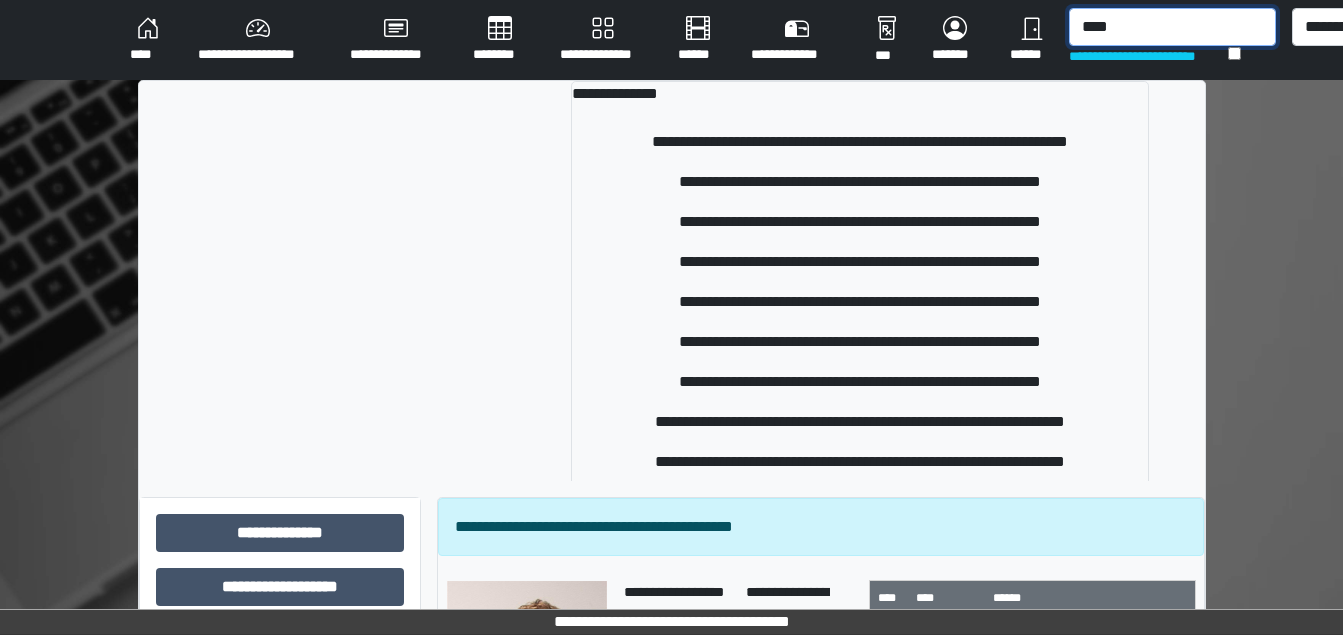 click on "****" at bounding box center [1172, 27] 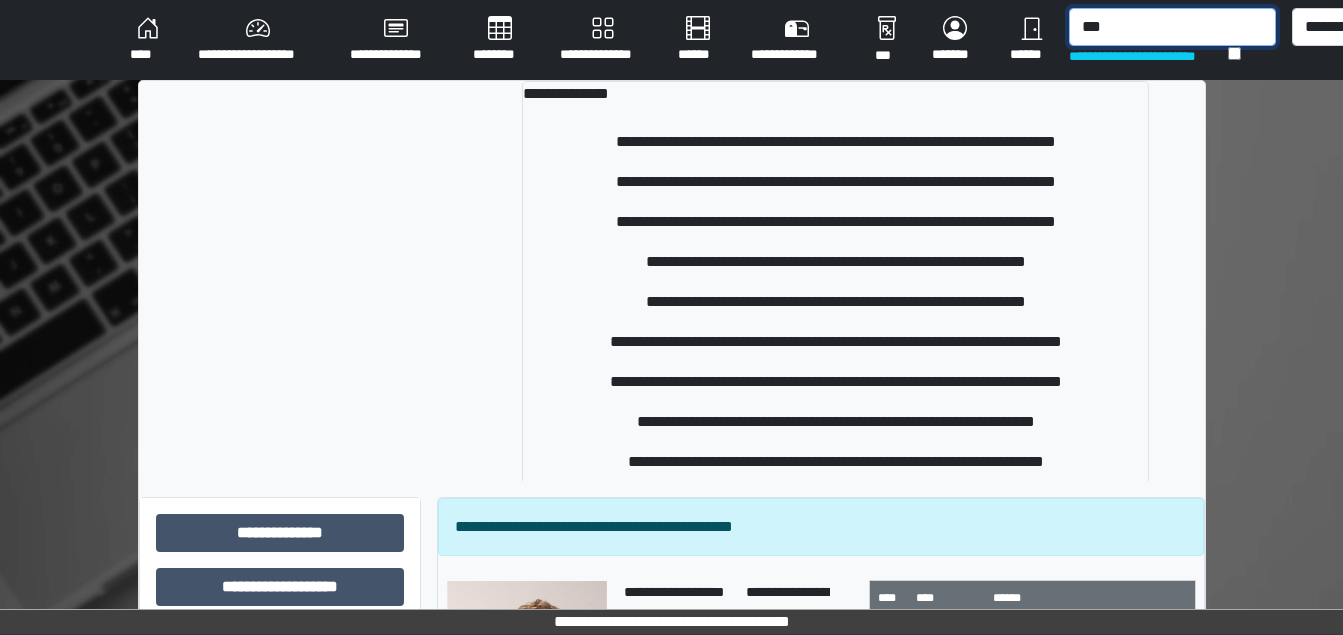 type on "****" 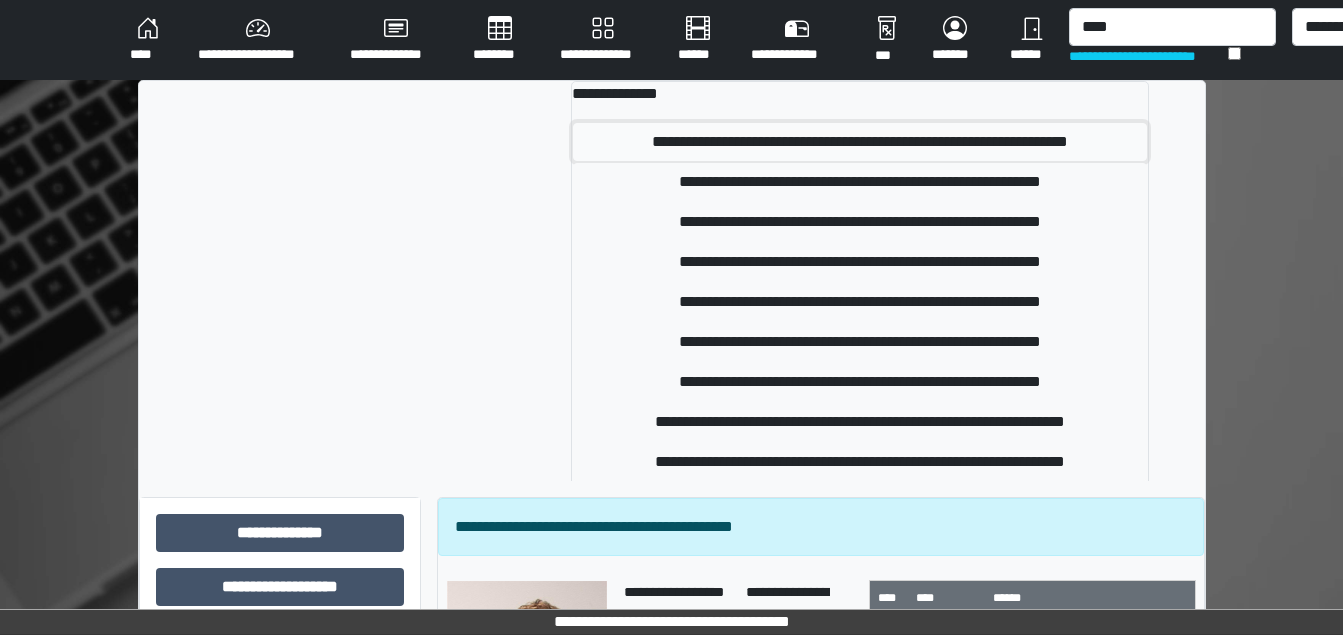 click on "**********" at bounding box center (860, 142) 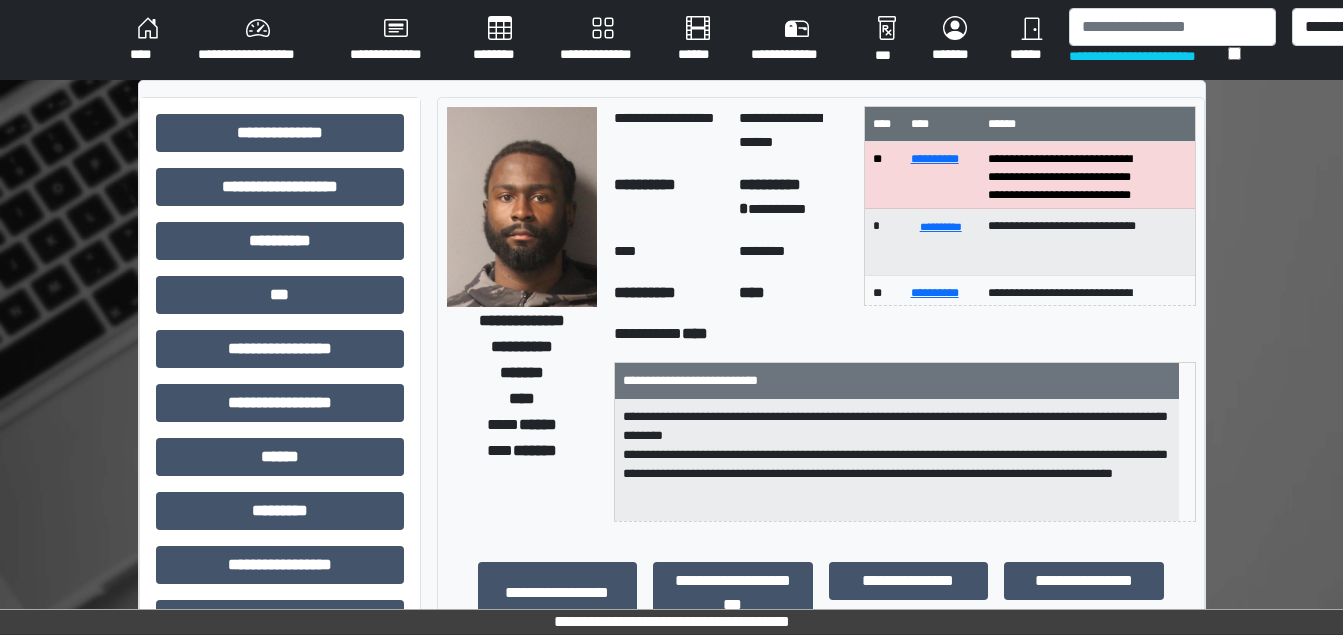 scroll, scrollTop: 6, scrollLeft: 0, axis: vertical 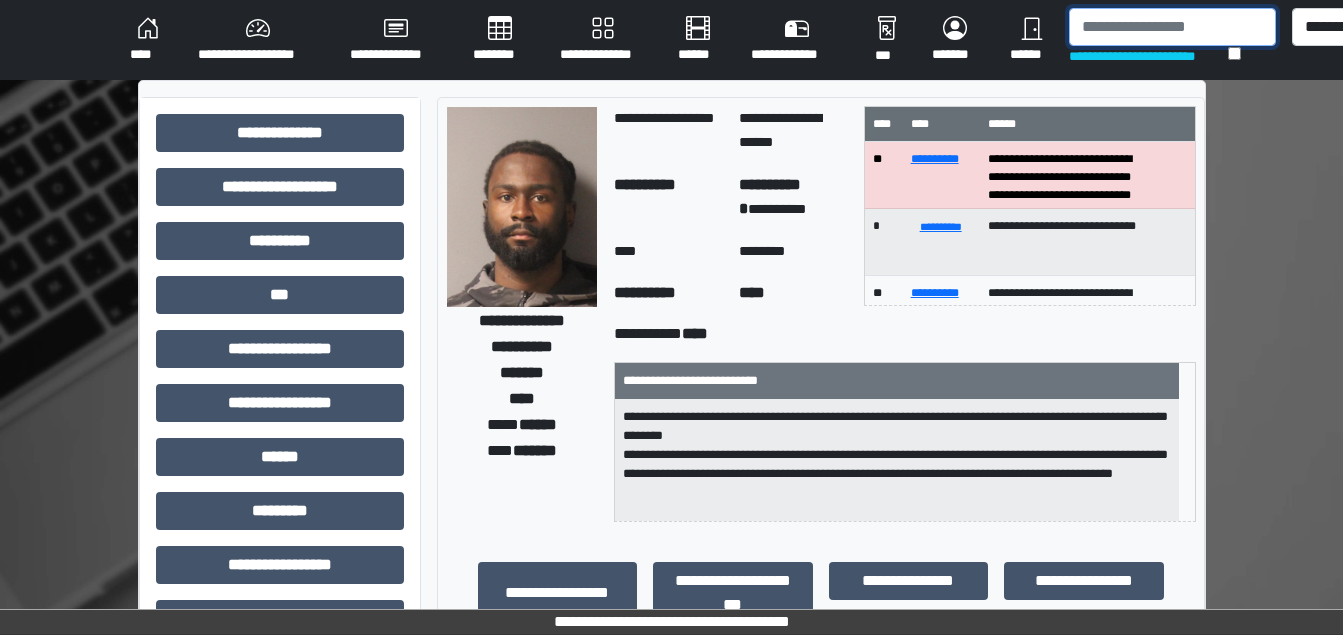 click at bounding box center [1172, 27] 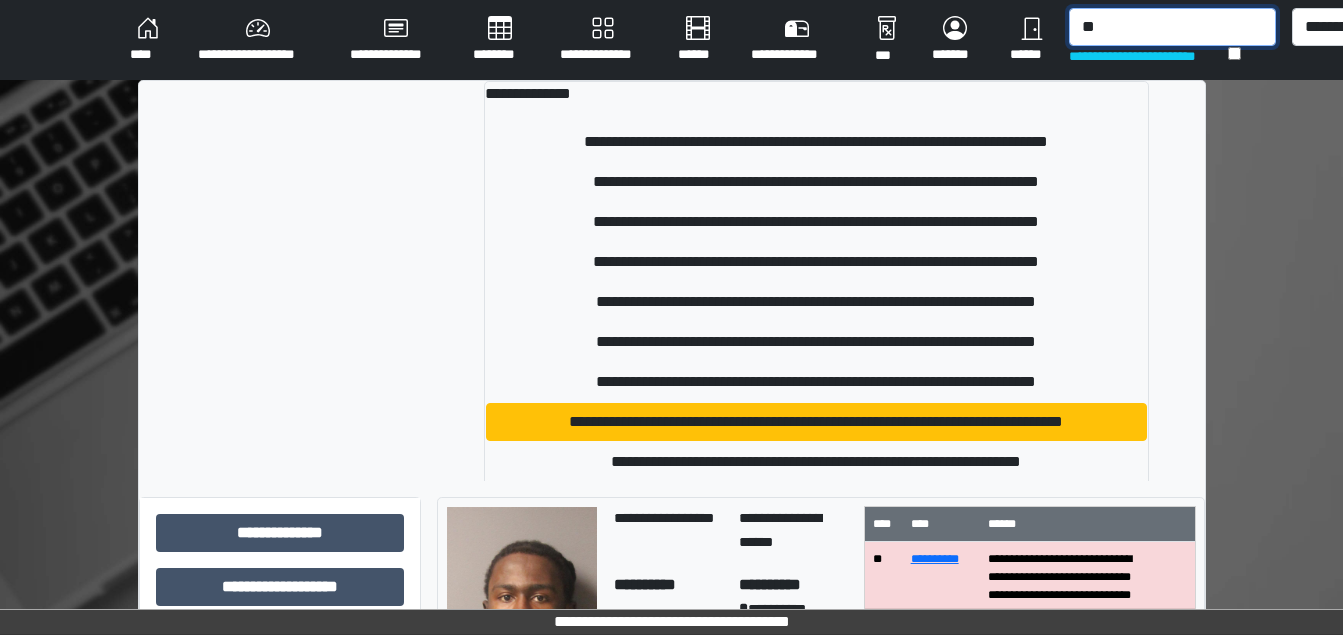 type on "*" 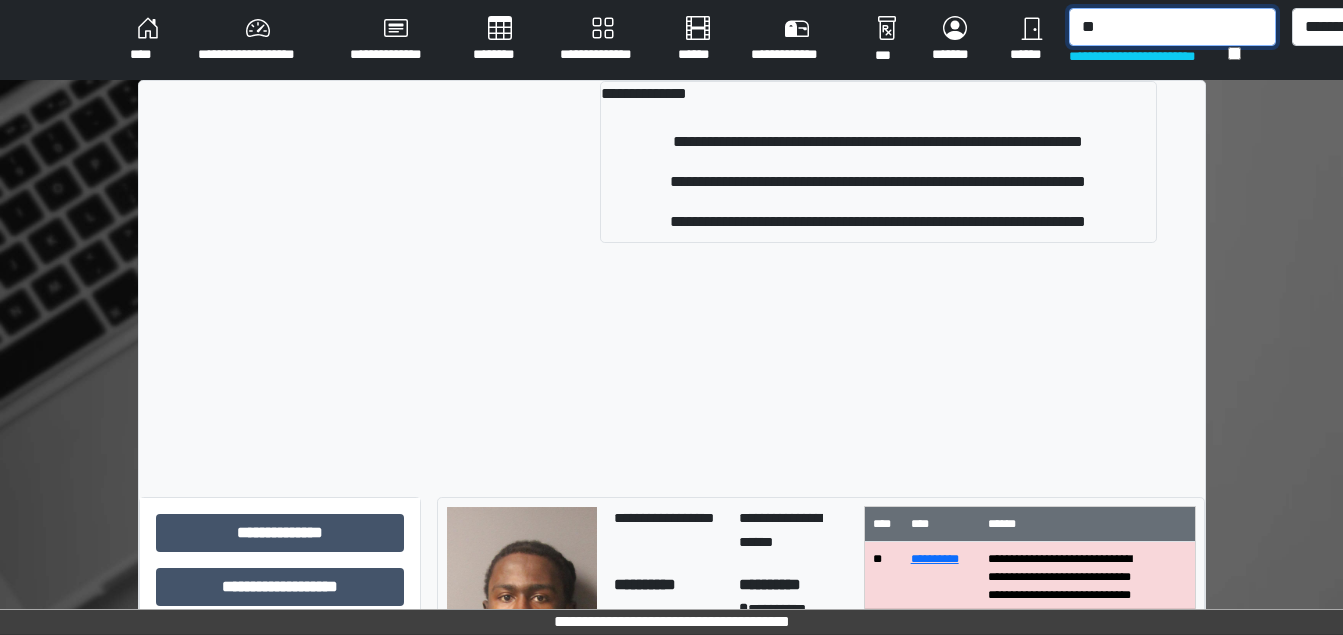 type on "*" 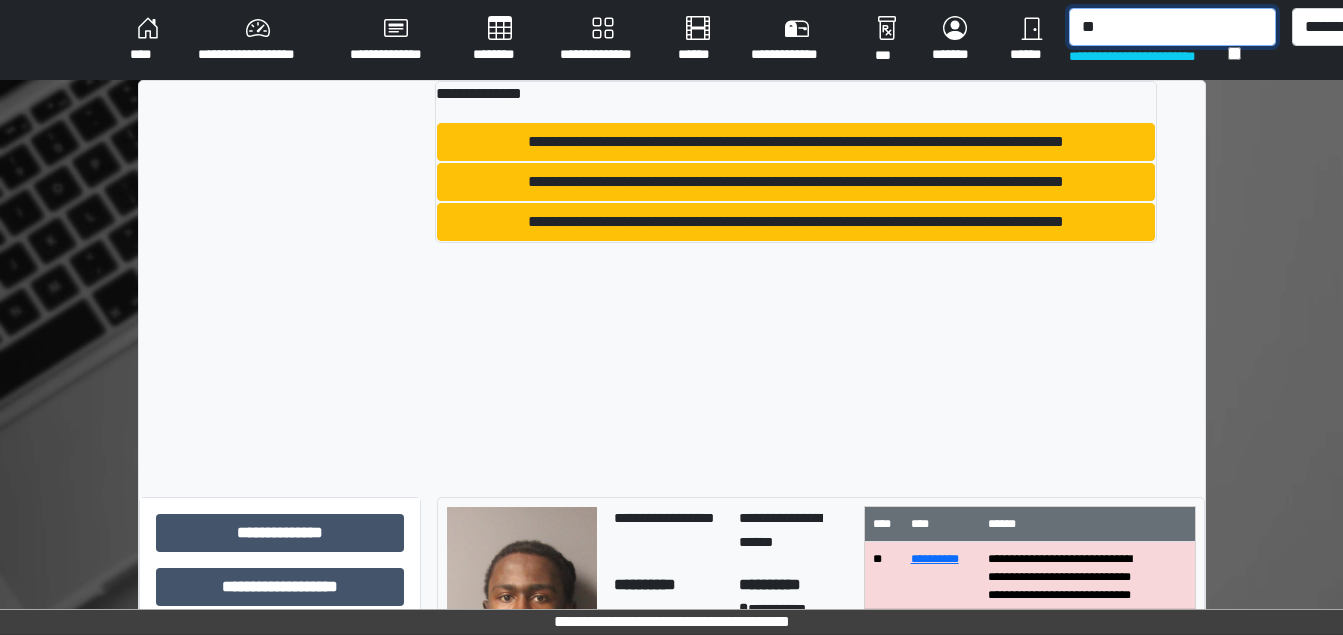 type on "*" 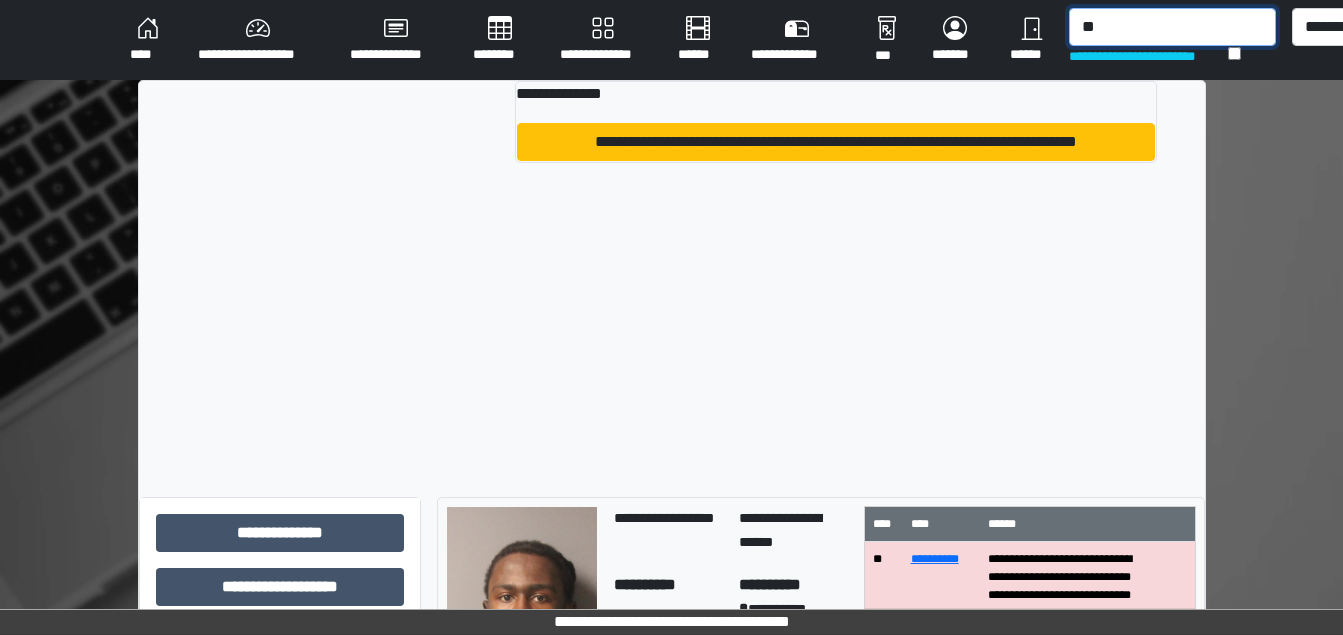 type on "*" 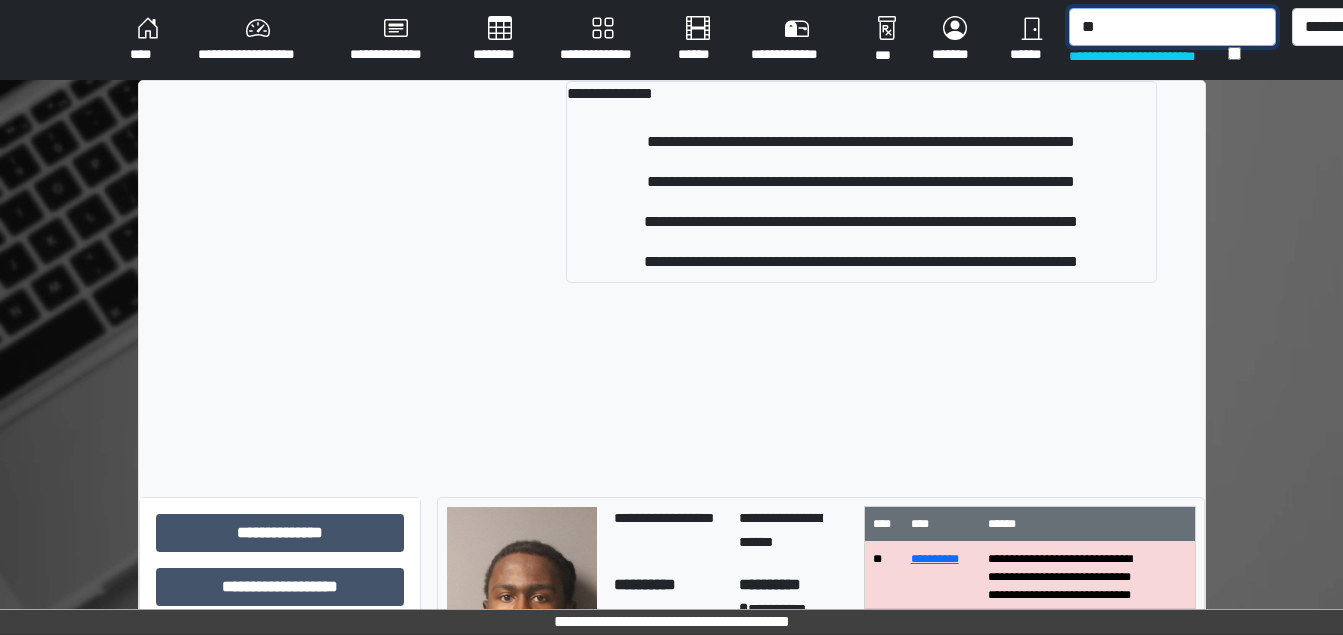 type on "*" 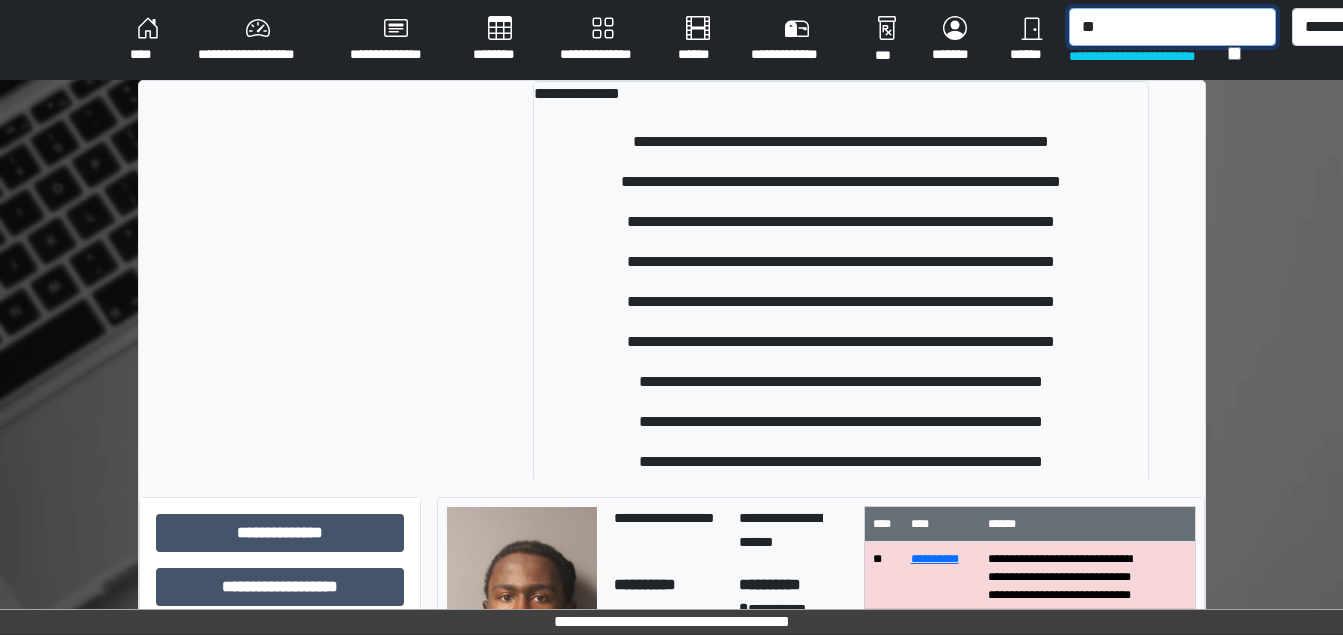 type on "*" 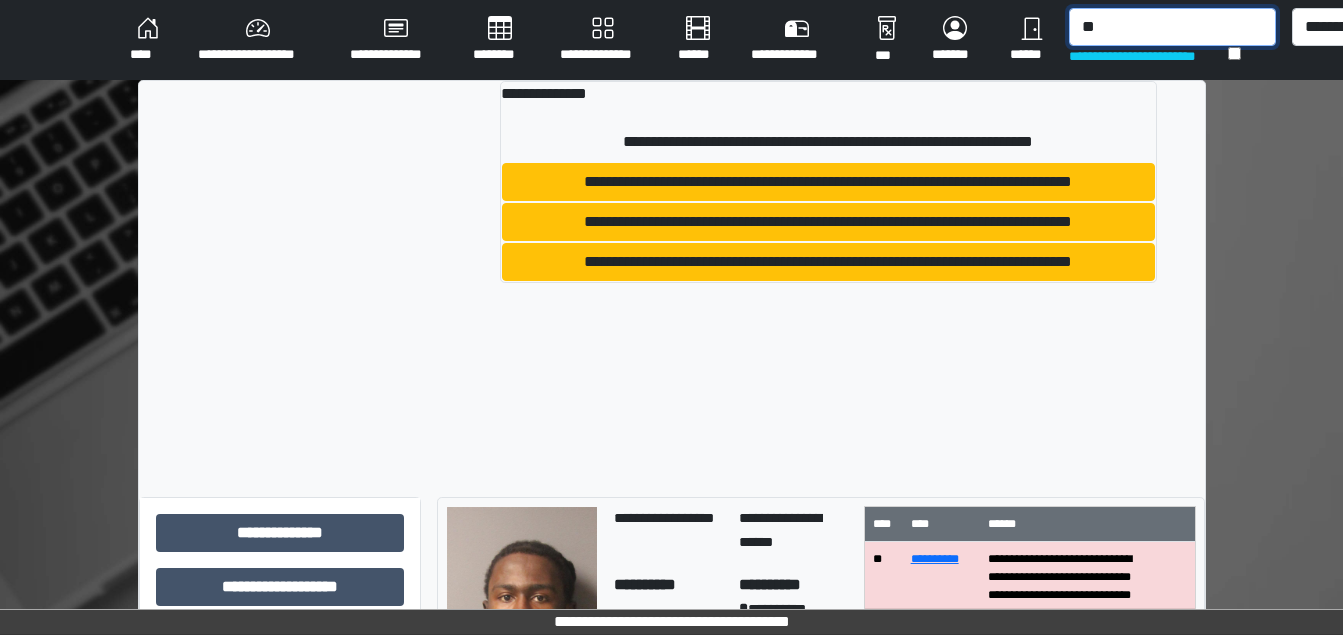 type on "*" 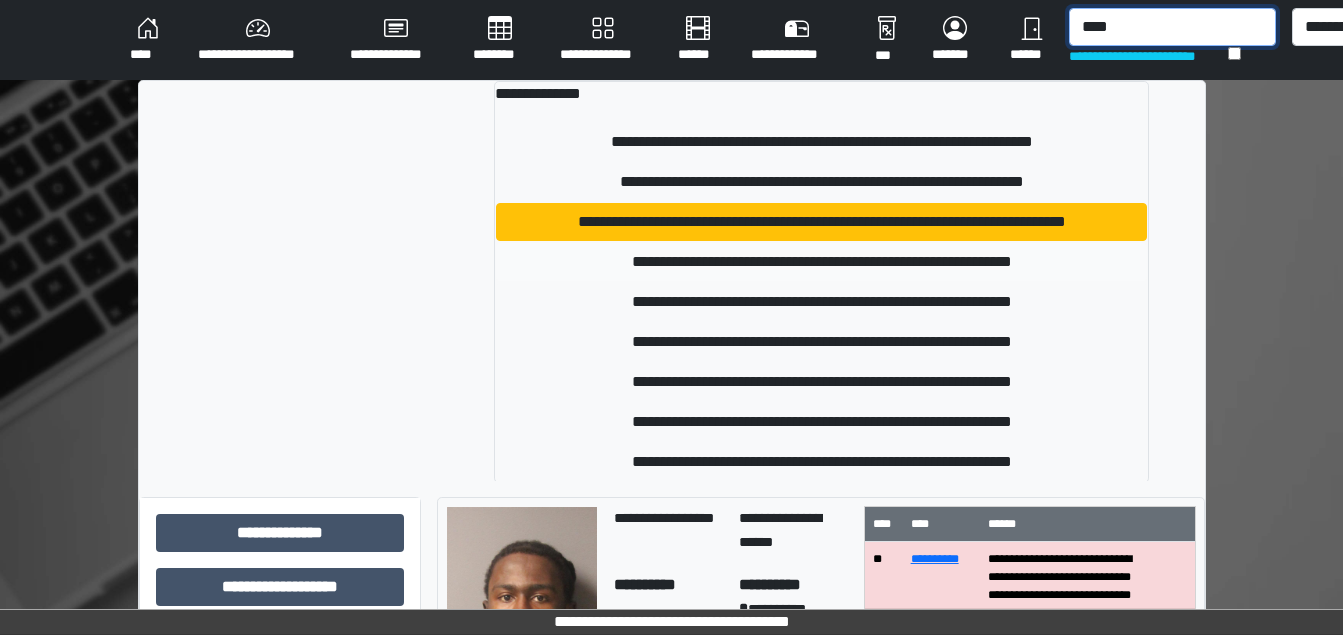 type on "****" 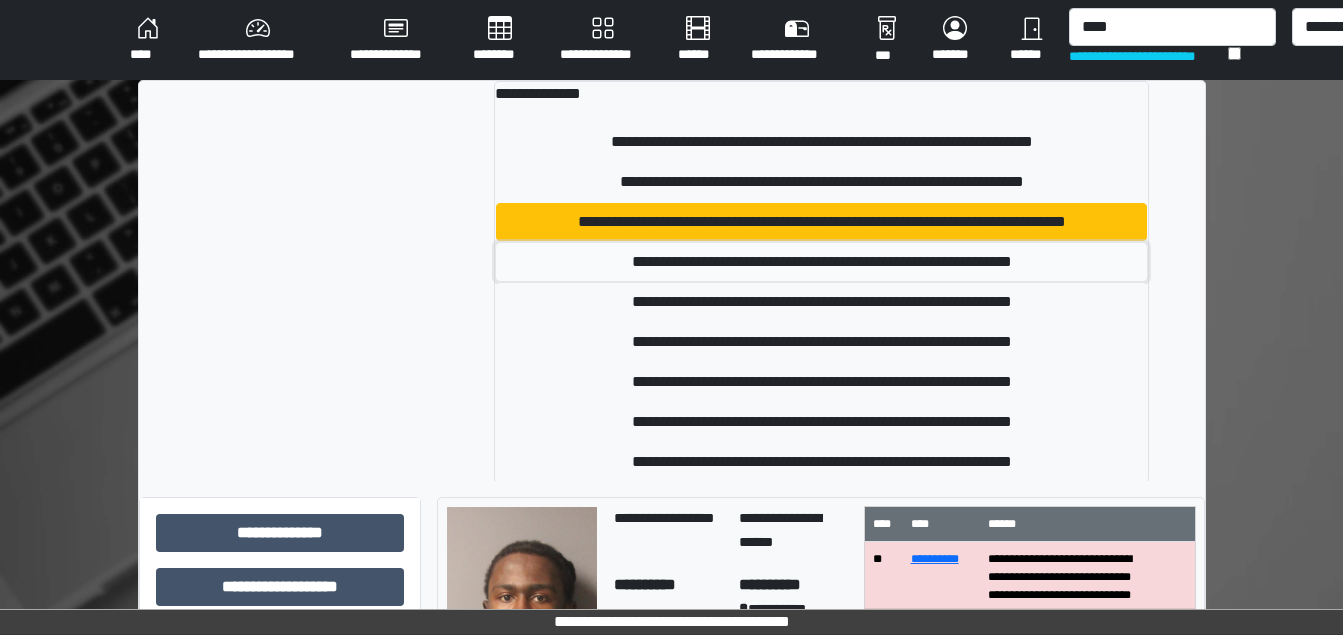 click on "**********" at bounding box center [821, 262] 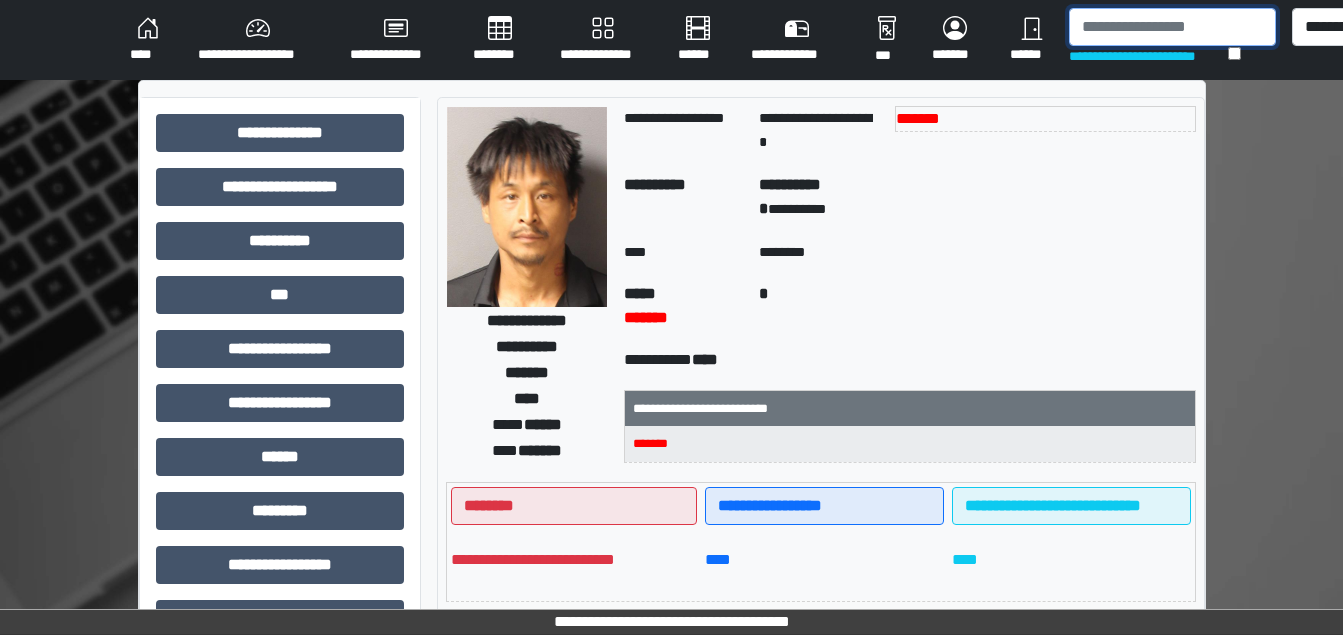 click at bounding box center [1172, 27] 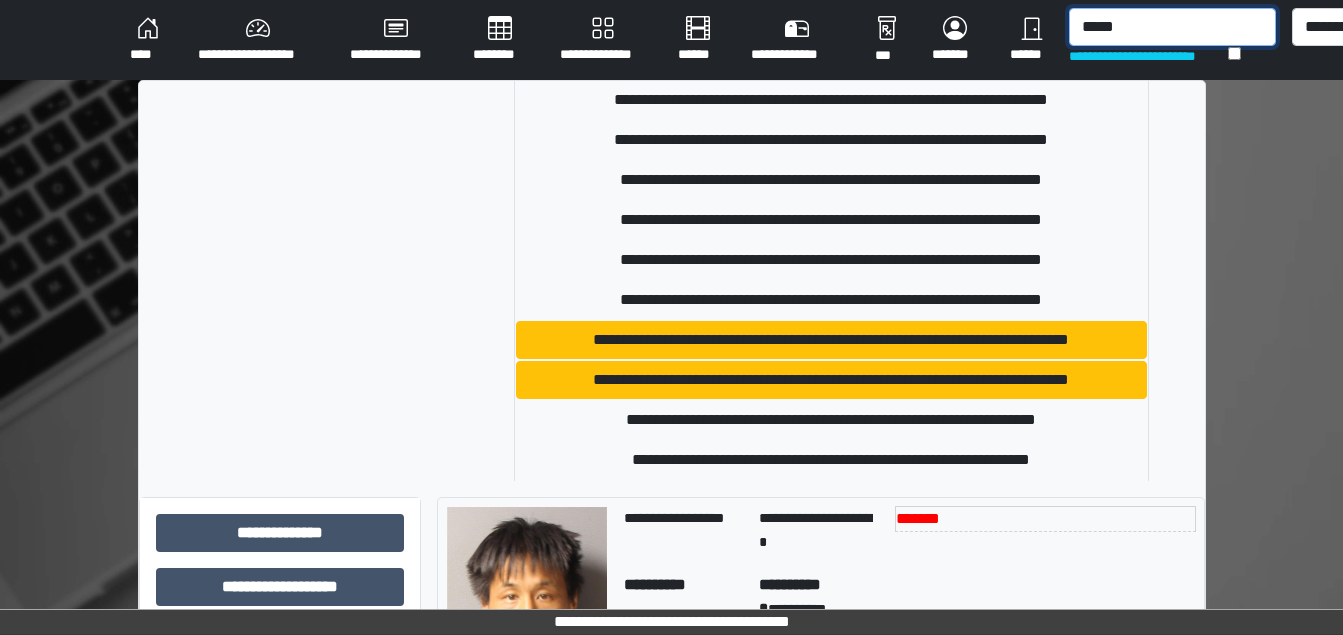 scroll, scrollTop: 104, scrollLeft: 0, axis: vertical 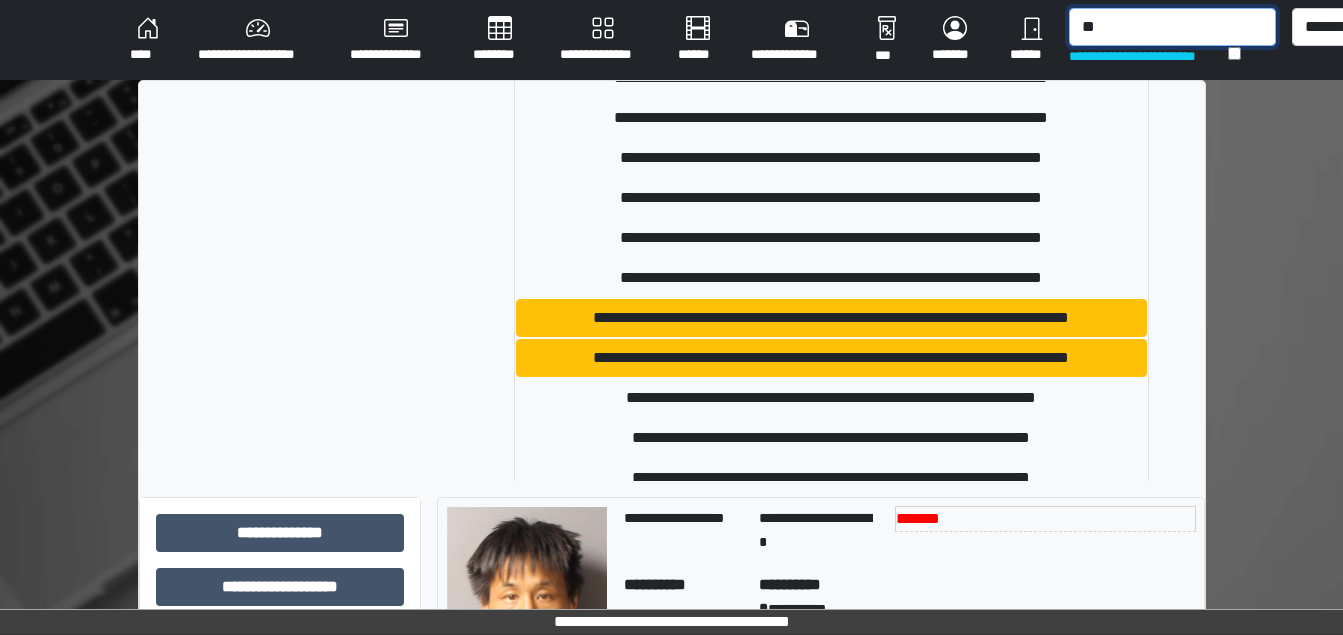 type on "*" 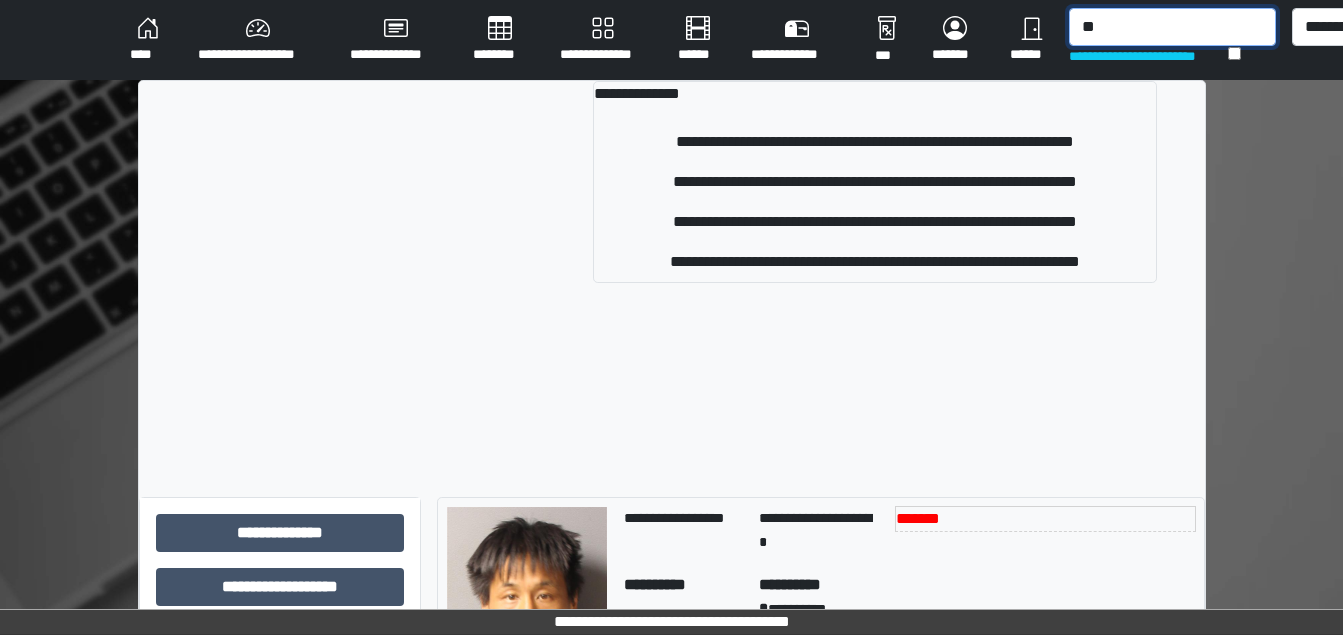 type on "*" 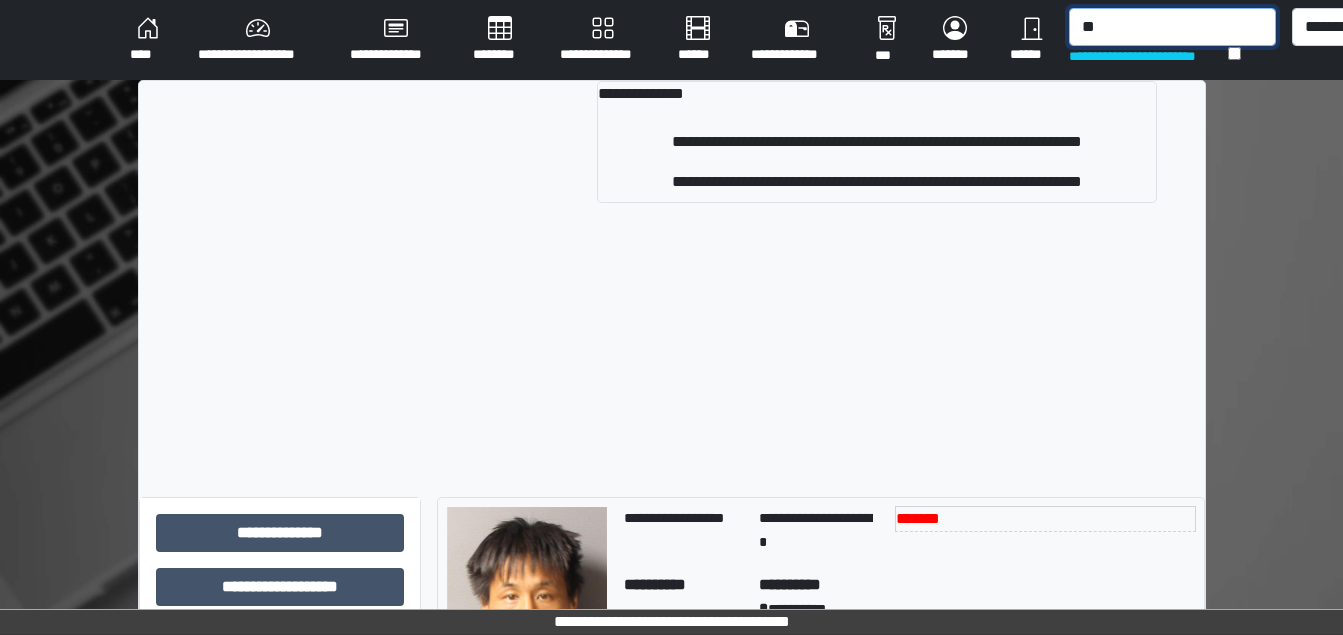 type on "*" 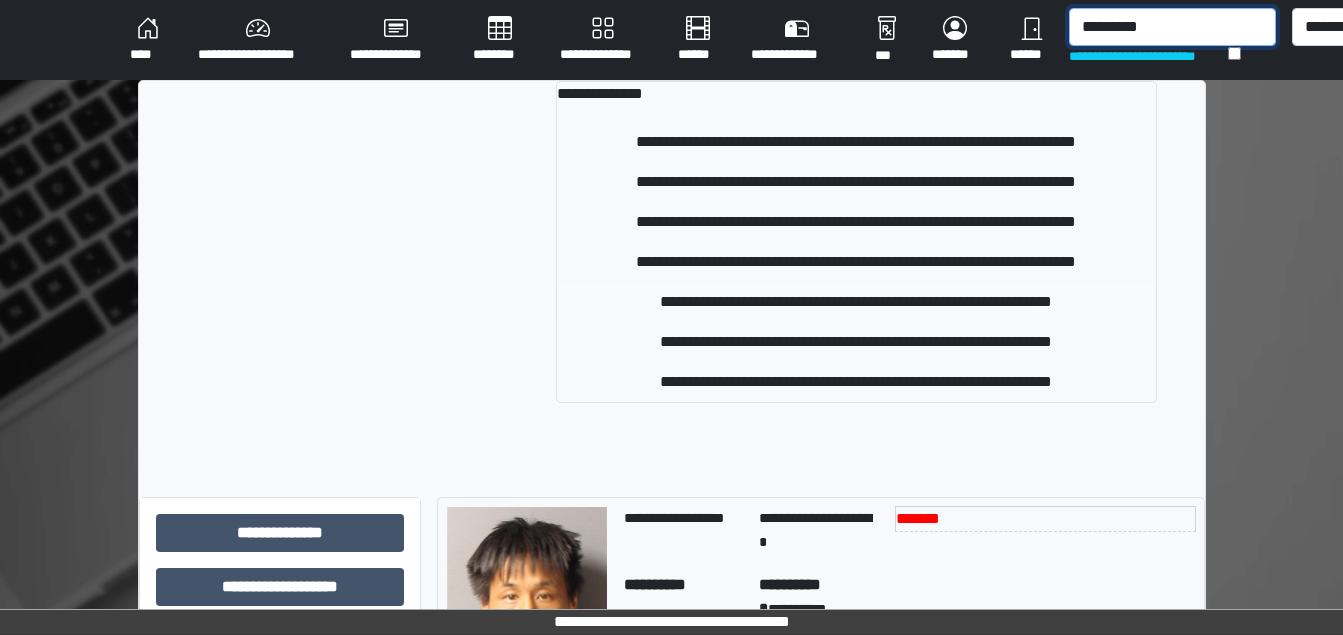 type on "*********" 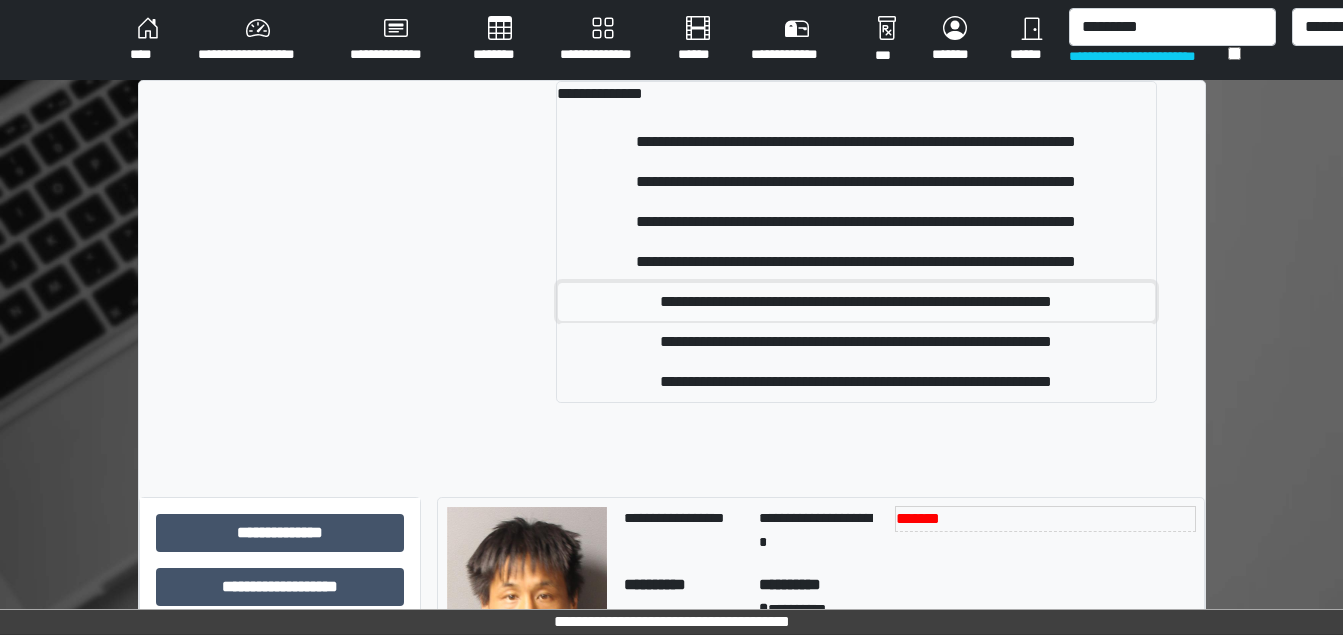 click on "**********" at bounding box center [856, 302] 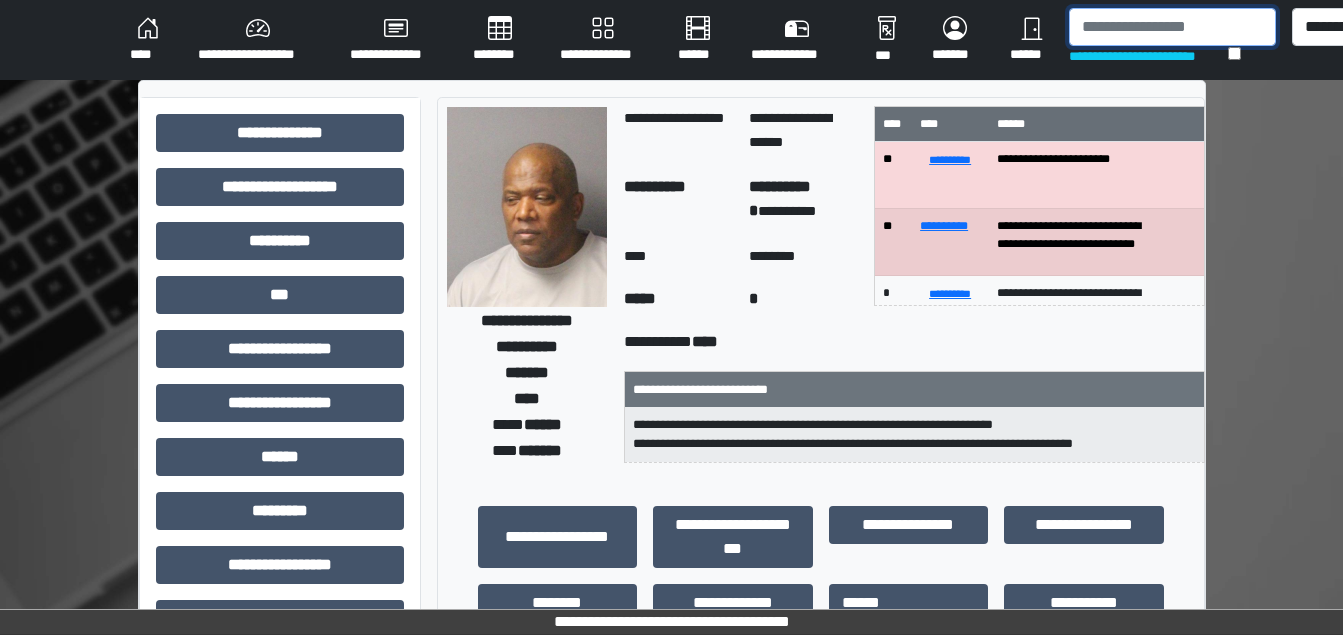 click at bounding box center [1172, 27] 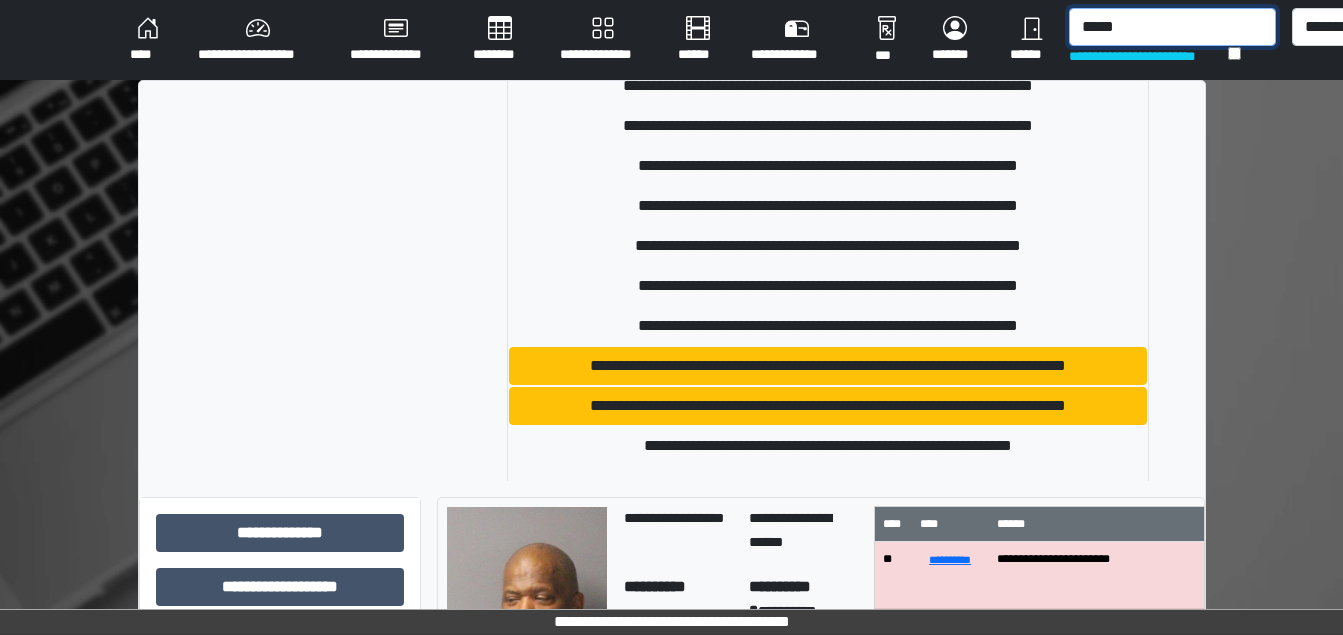 scroll, scrollTop: 419, scrollLeft: 0, axis: vertical 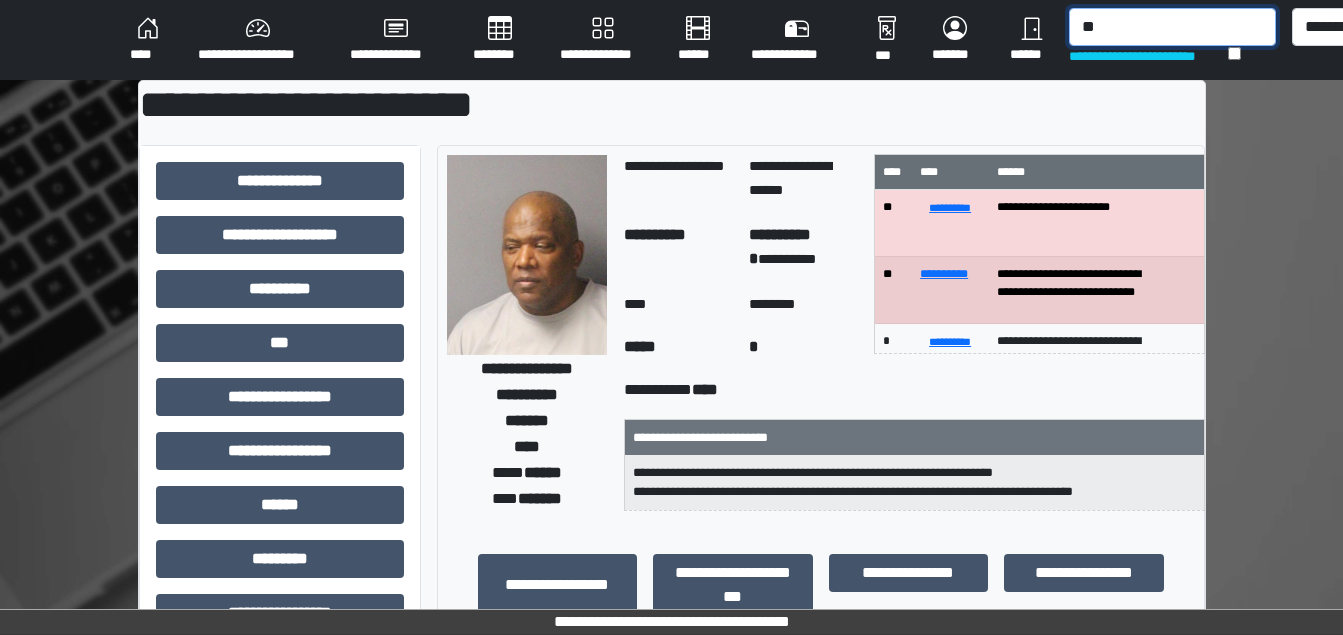 type on "*" 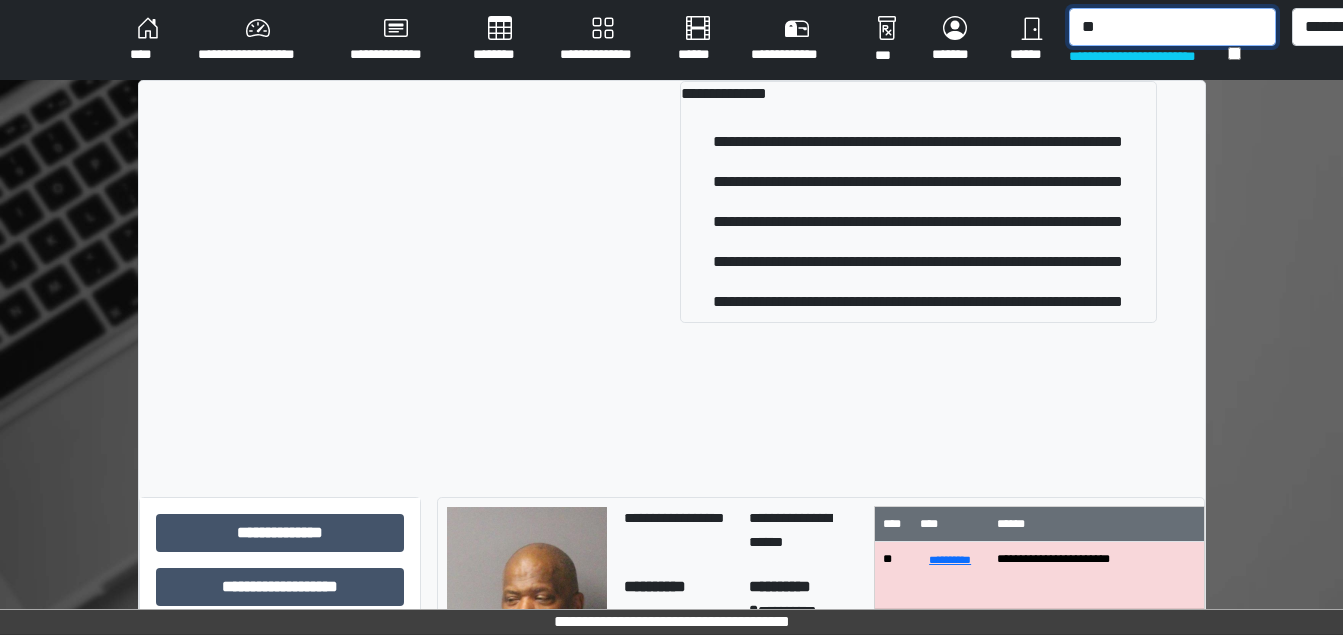 type on "*" 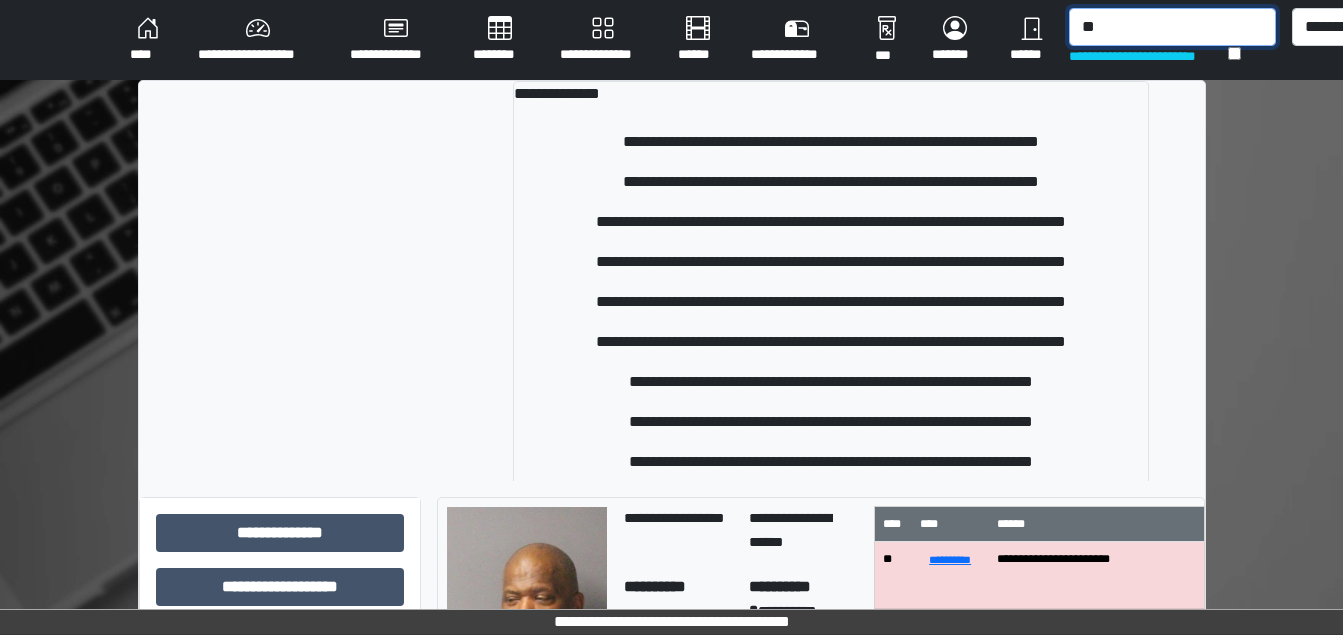 type on "*" 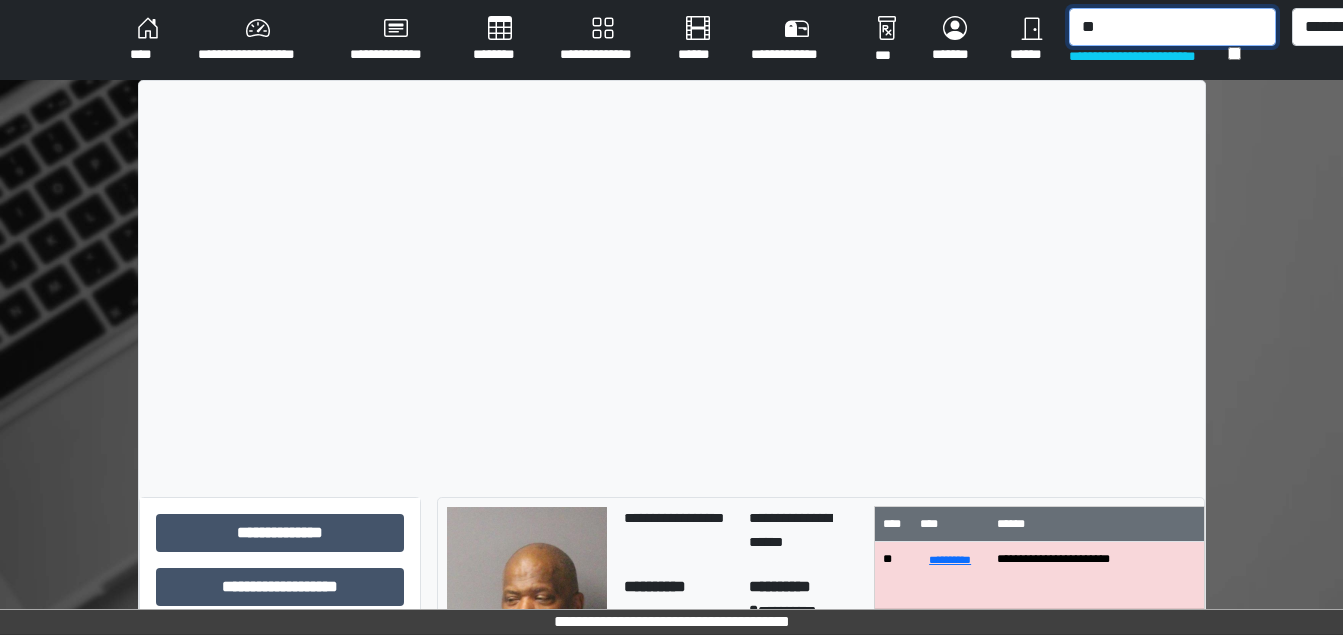 type on "*" 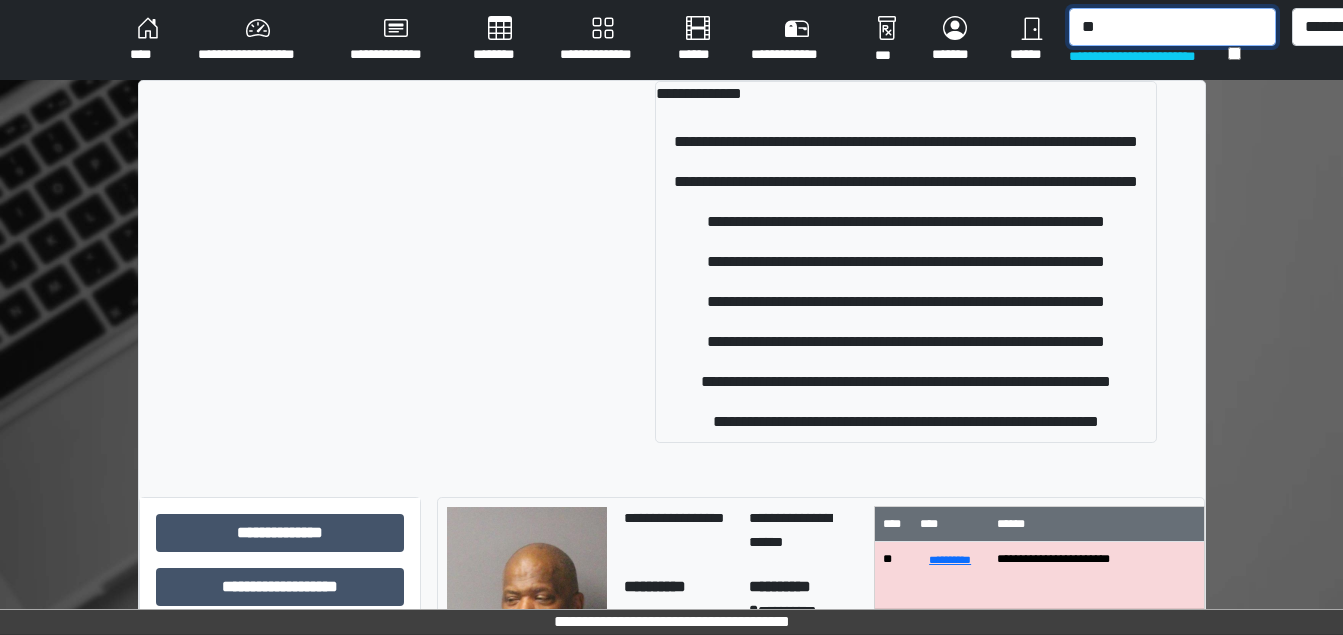 type on "*" 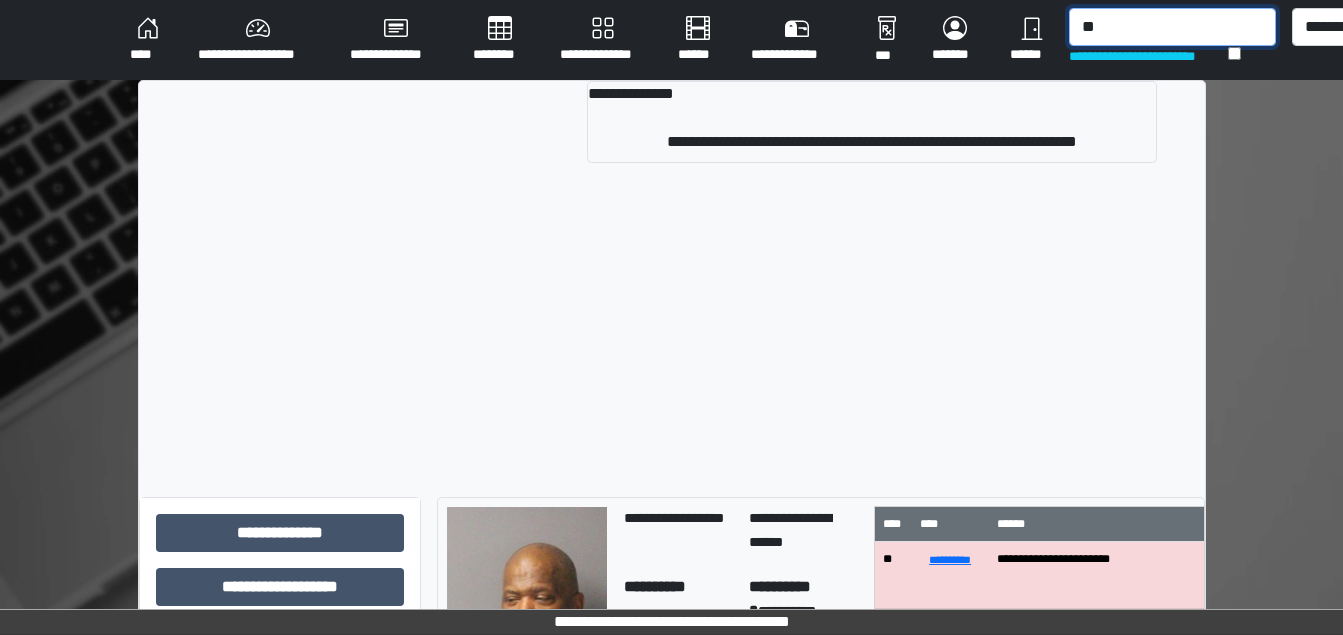 type on "*" 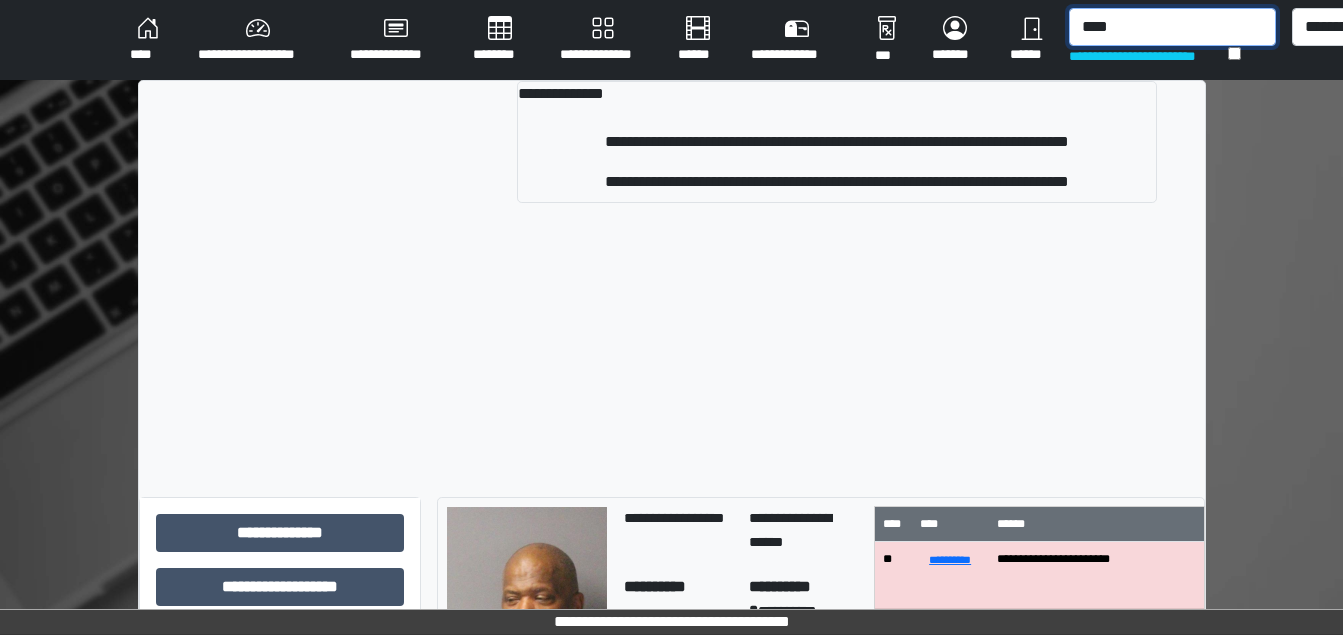 click on "****" at bounding box center [1172, 27] 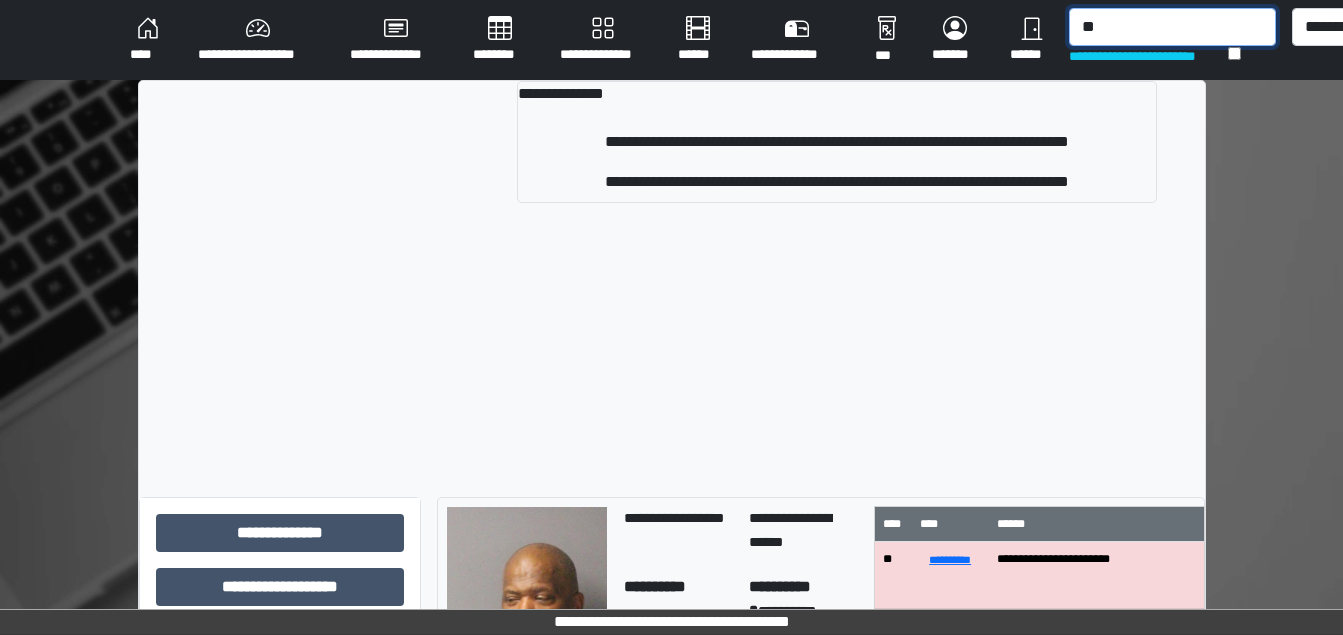 type on "*" 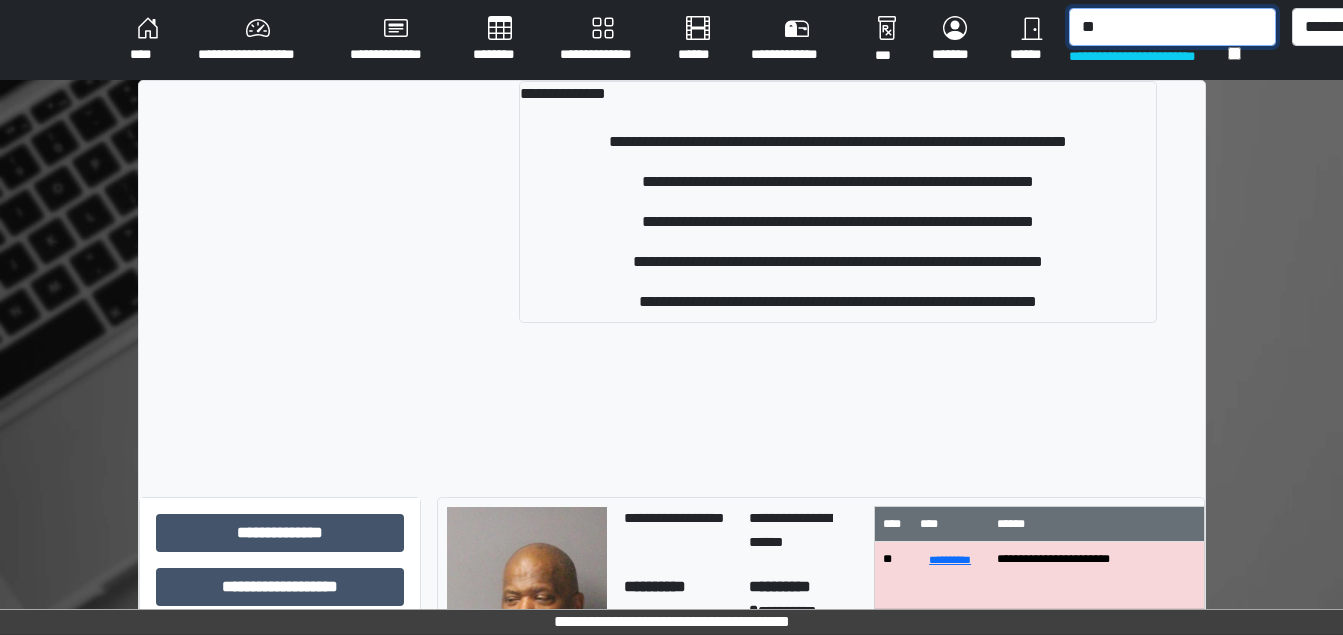 type on "*" 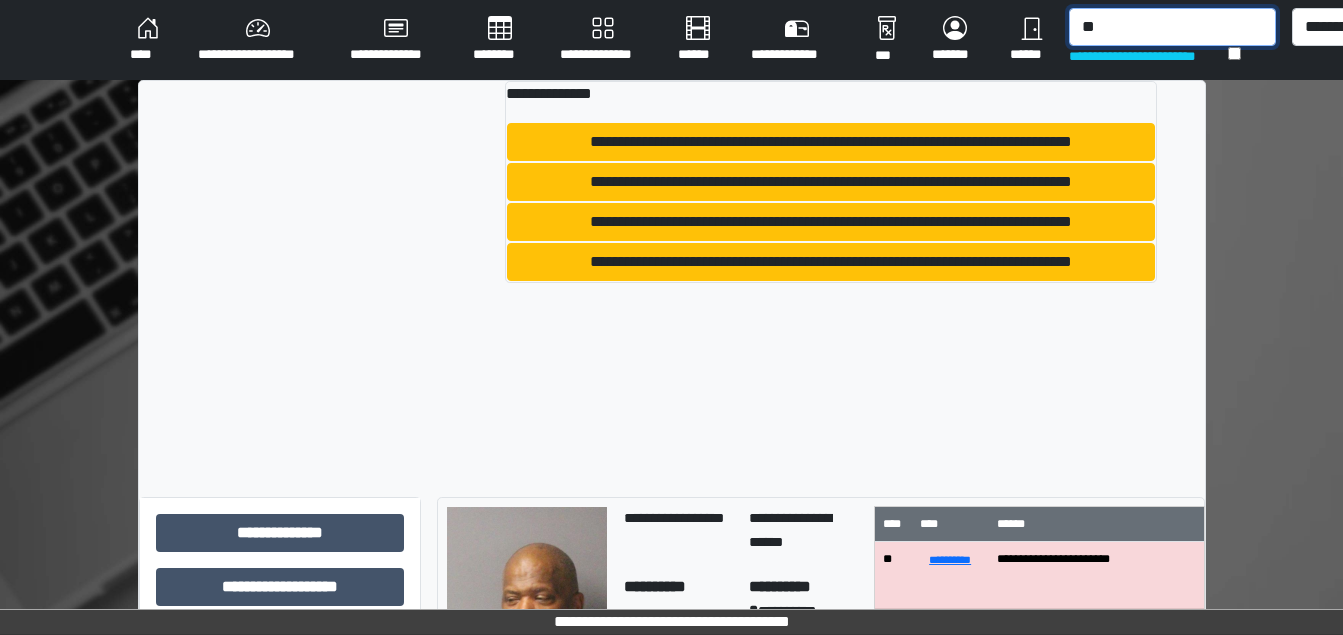 type on "*" 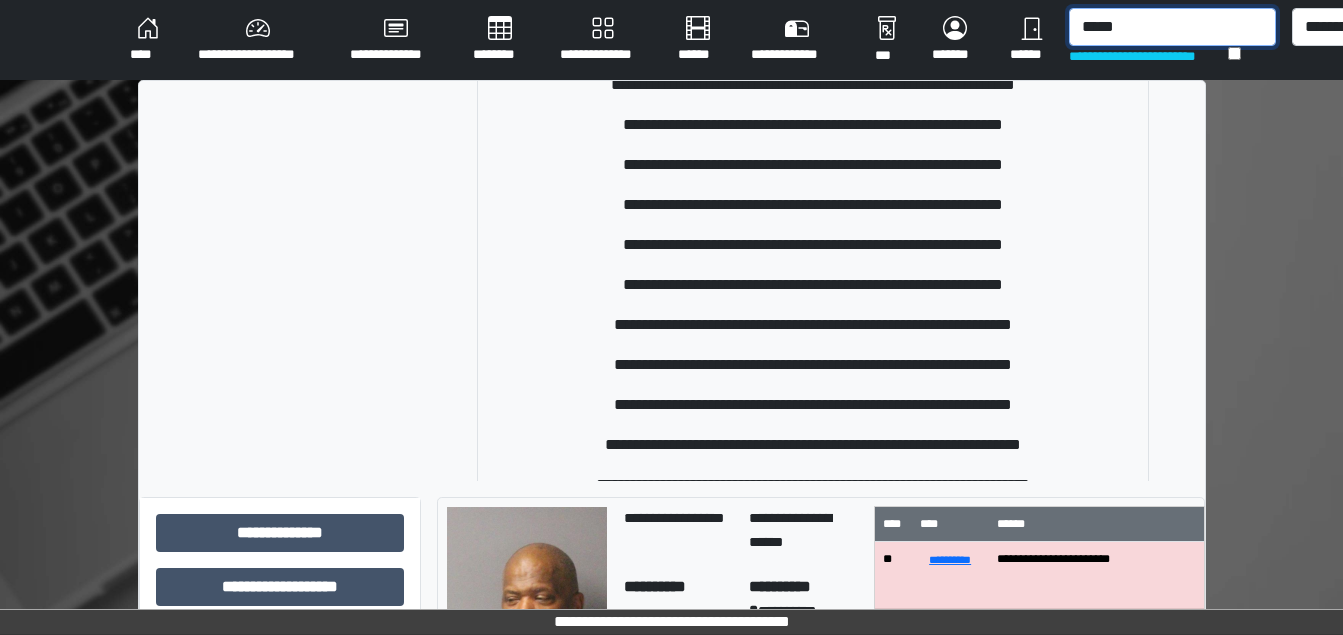 scroll, scrollTop: 758, scrollLeft: 0, axis: vertical 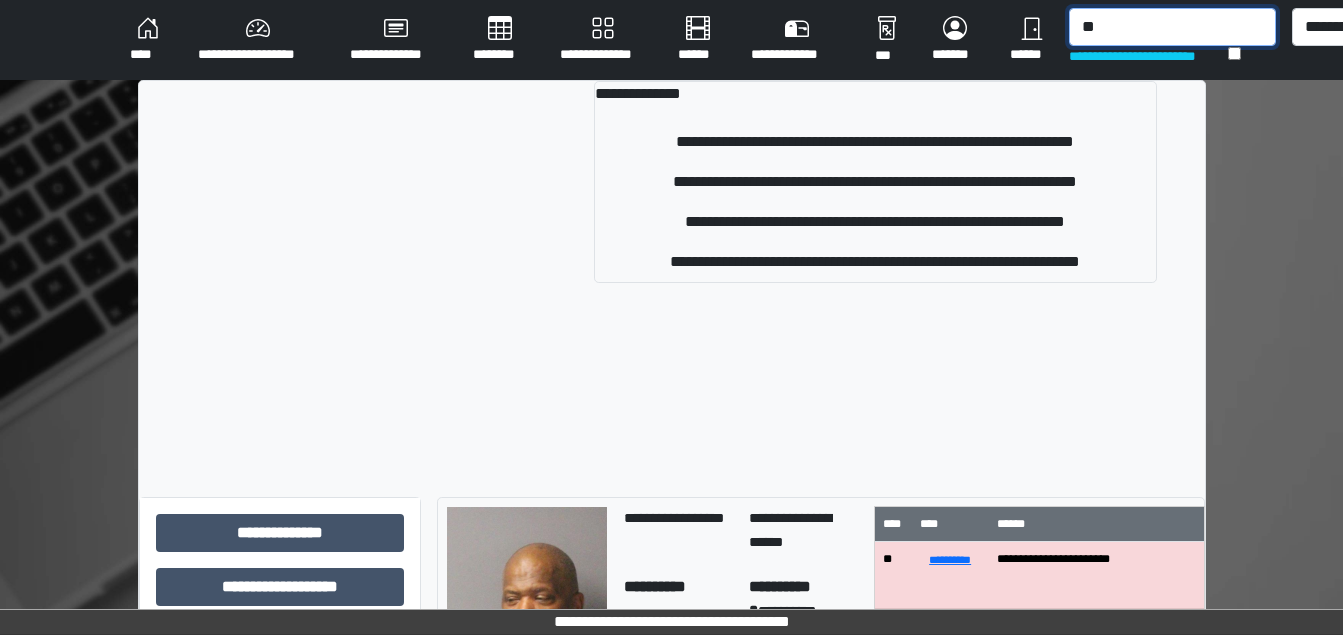 type on "*" 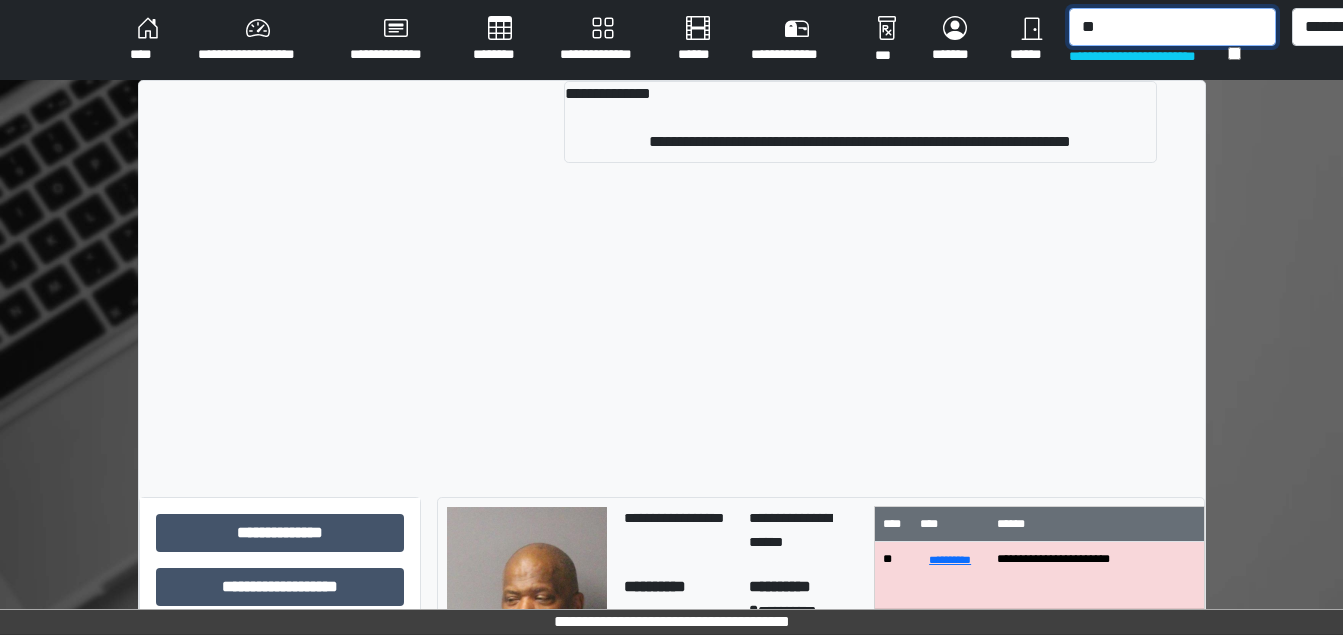 type on "*" 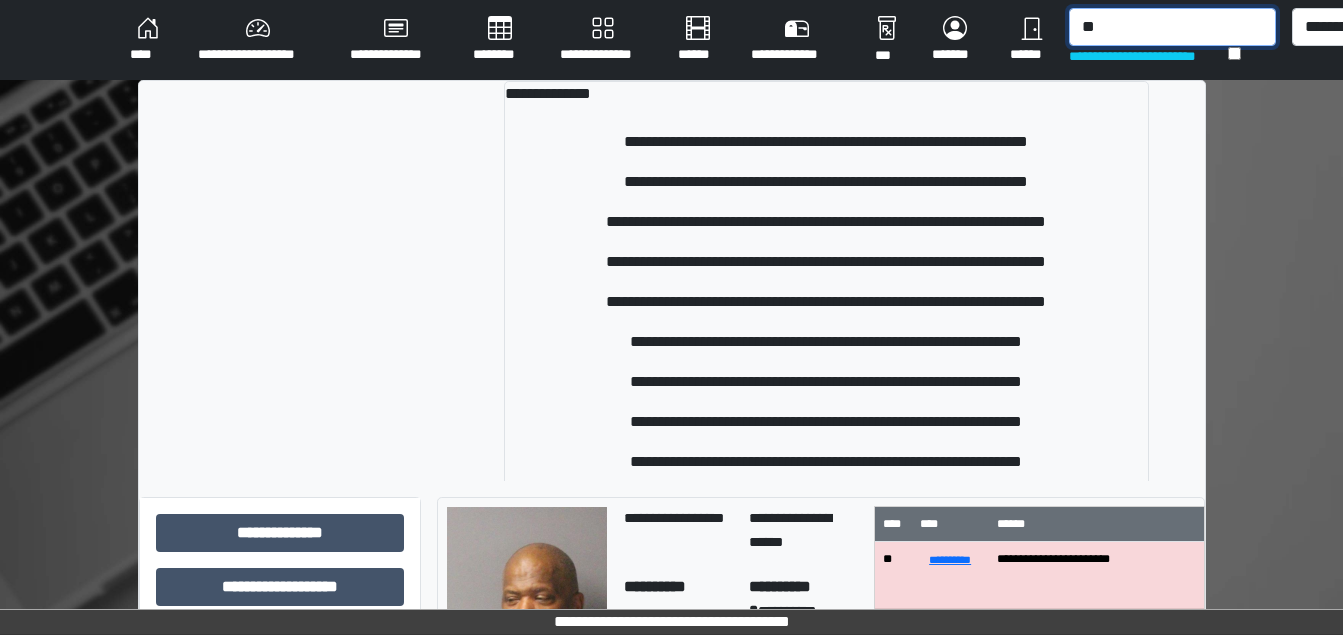 type on "*" 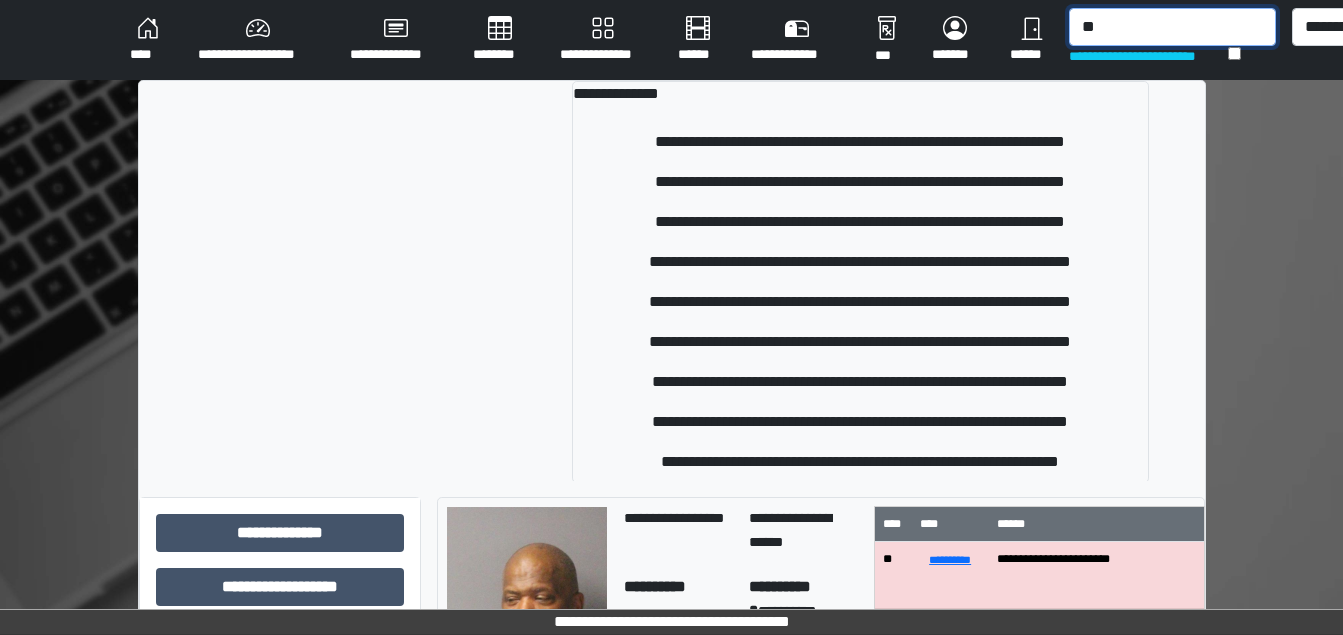 type on "*" 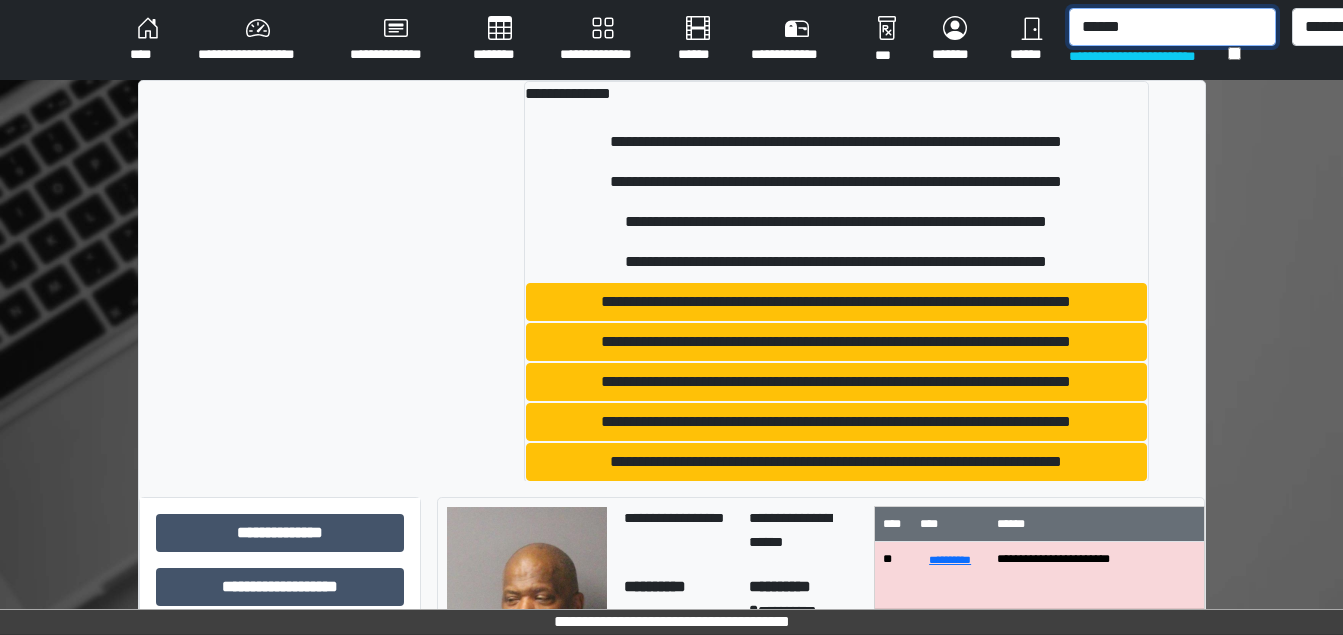 scroll, scrollTop: 18, scrollLeft: 0, axis: vertical 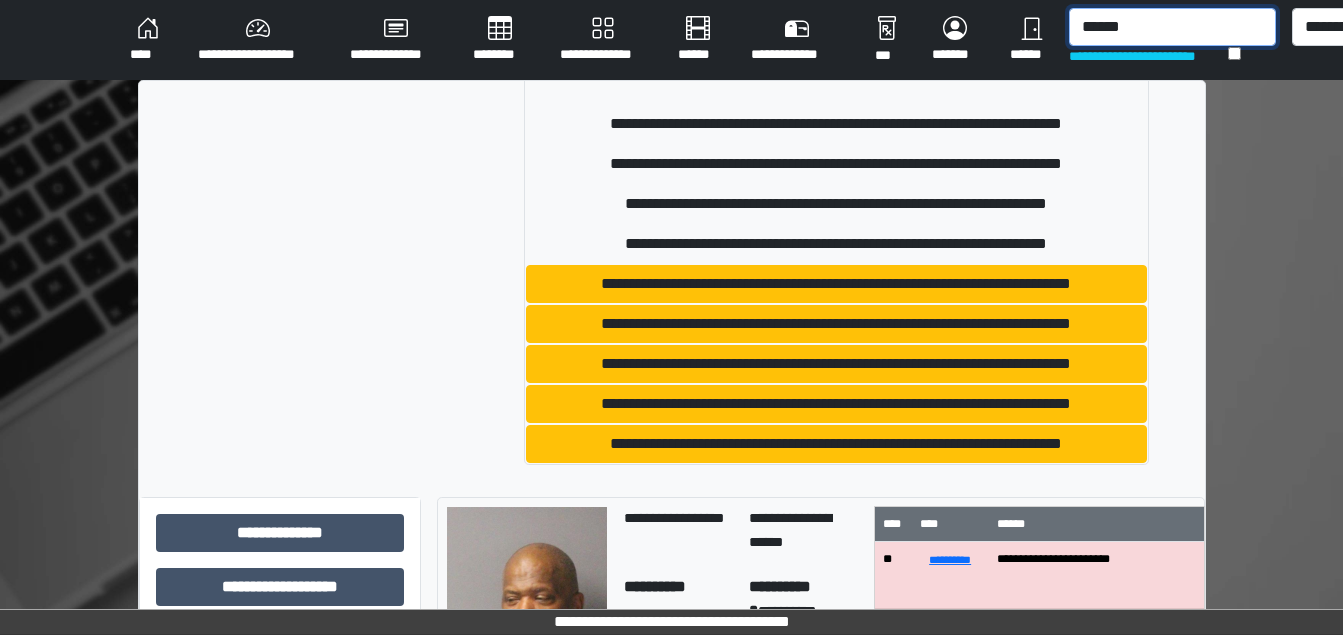 click on "******" at bounding box center (1172, 27) 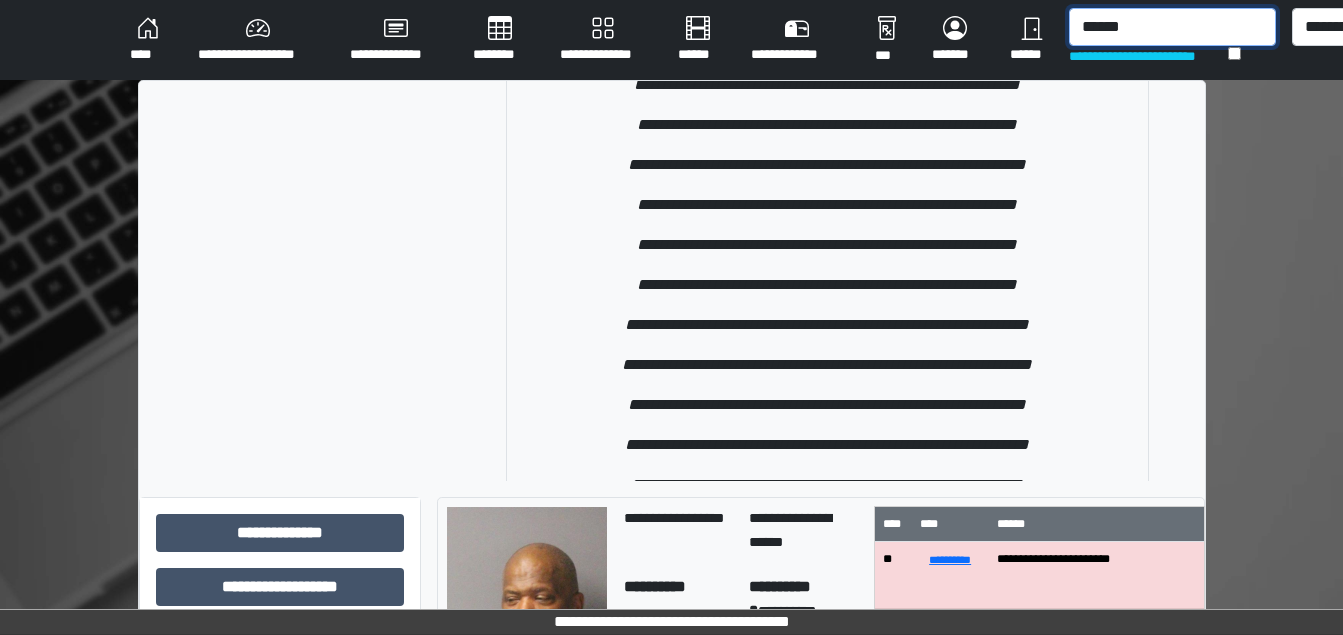 scroll, scrollTop: 2713, scrollLeft: 0, axis: vertical 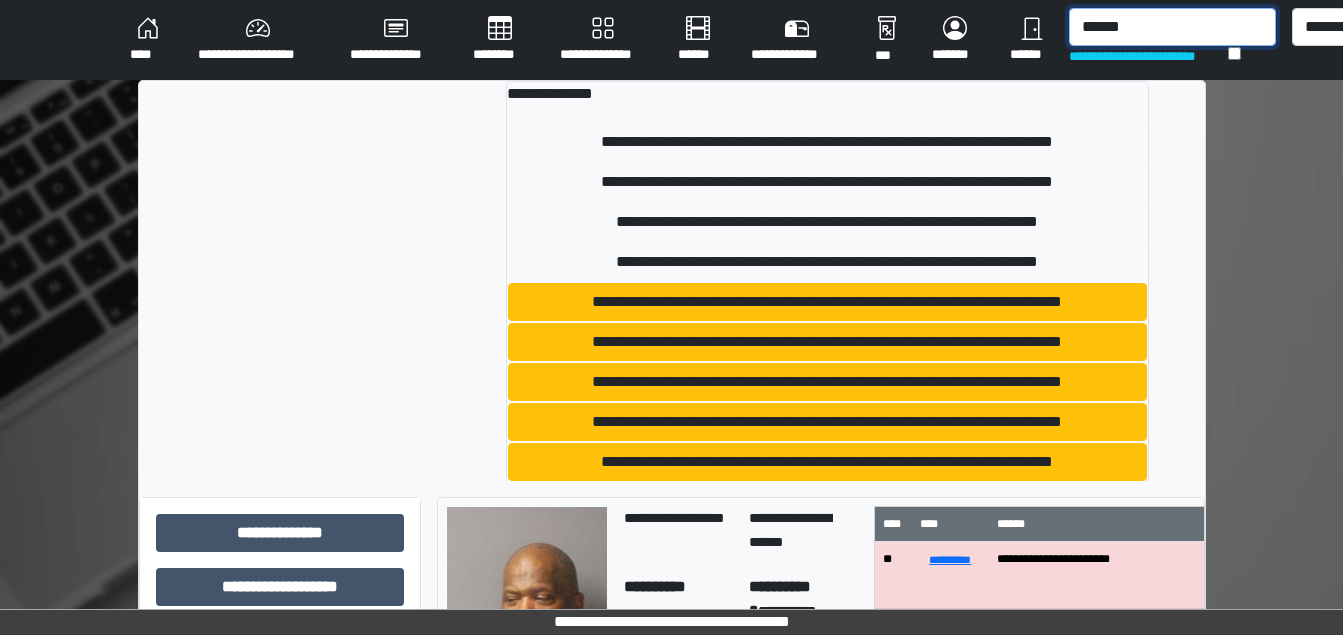 drag, startPoint x: 1194, startPoint y: 104, endPoint x: 1194, endPoint y: 148, distance: 44 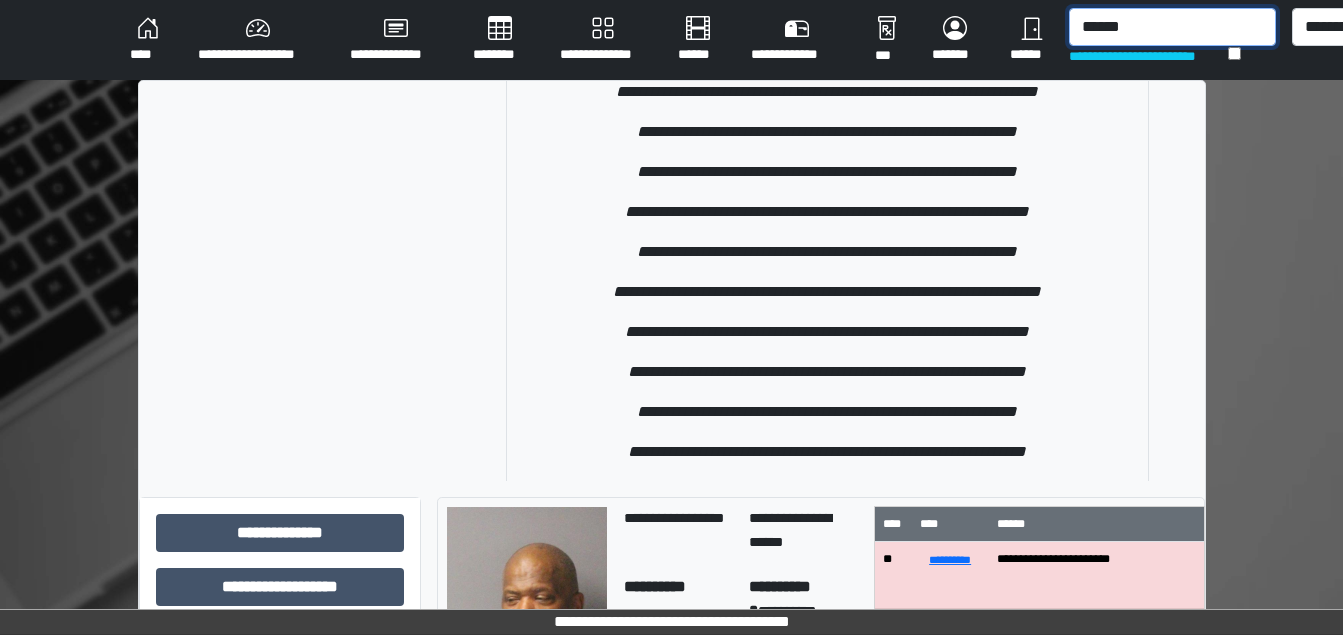 scroll, scrollTop: 814, scrollLeft: 0, axis: vertical 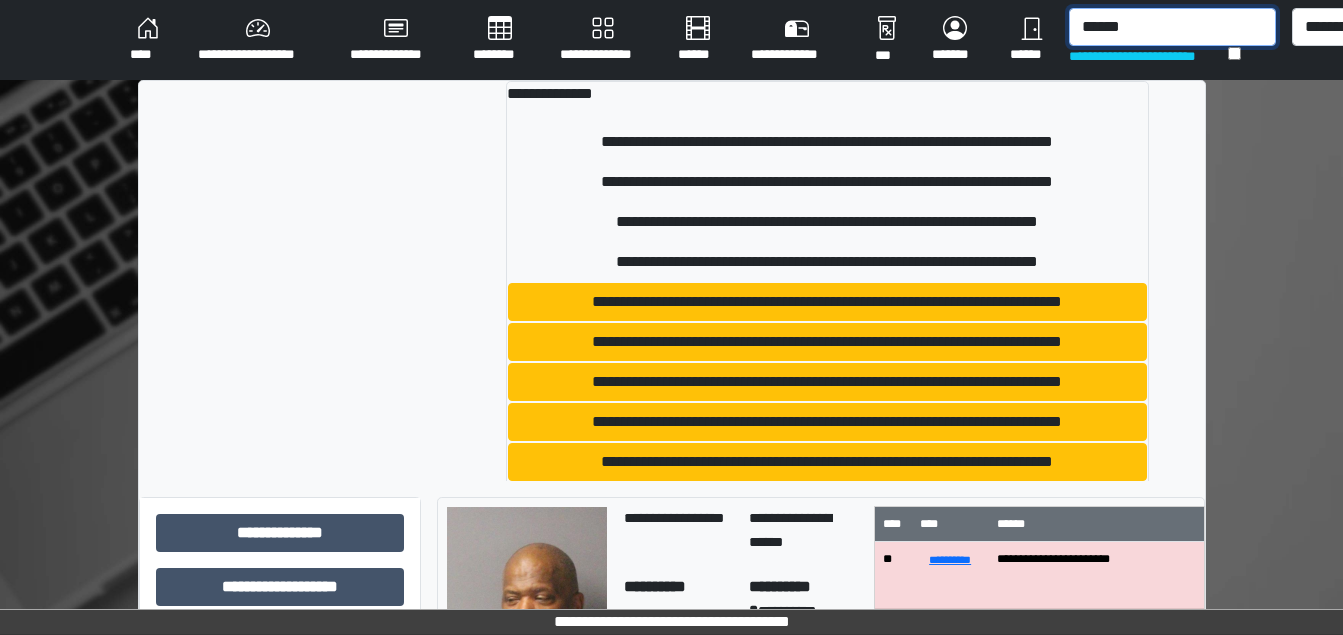 drag, startPoint x: 1198, startPoint y: 113, endPoint x: 1198, endPoint y: 135, distance: 22 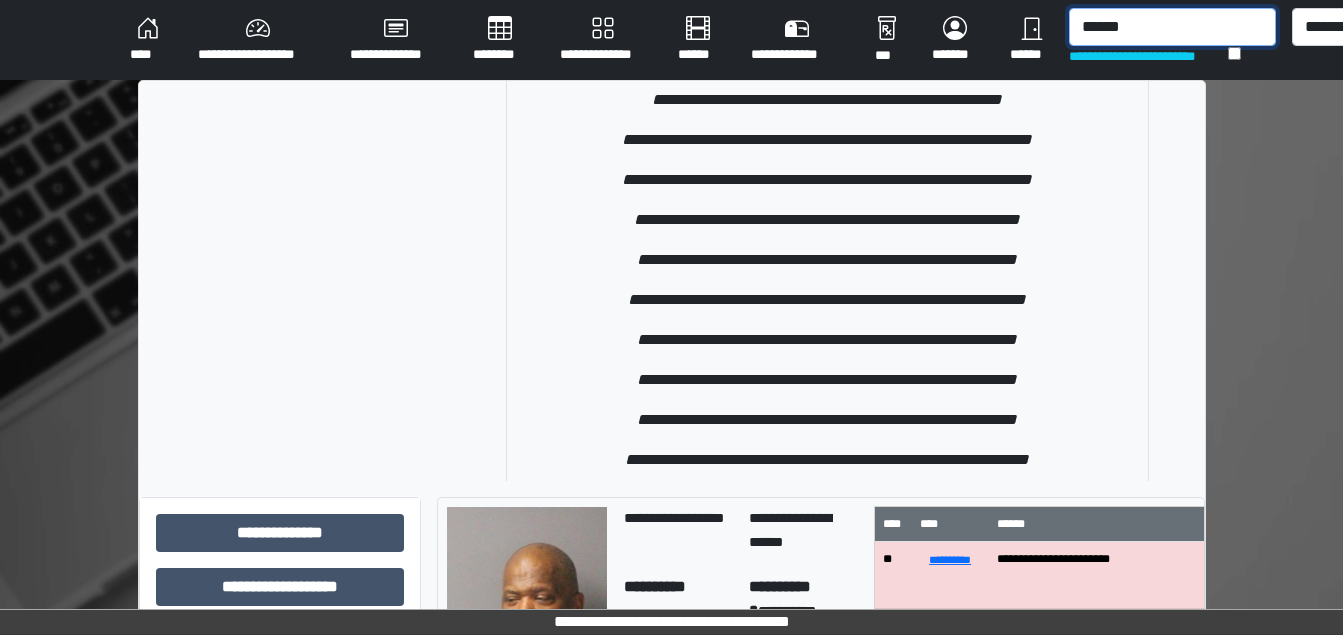 scroll, scrollTop: 2577, scrollLeft: 0, axis: vertical 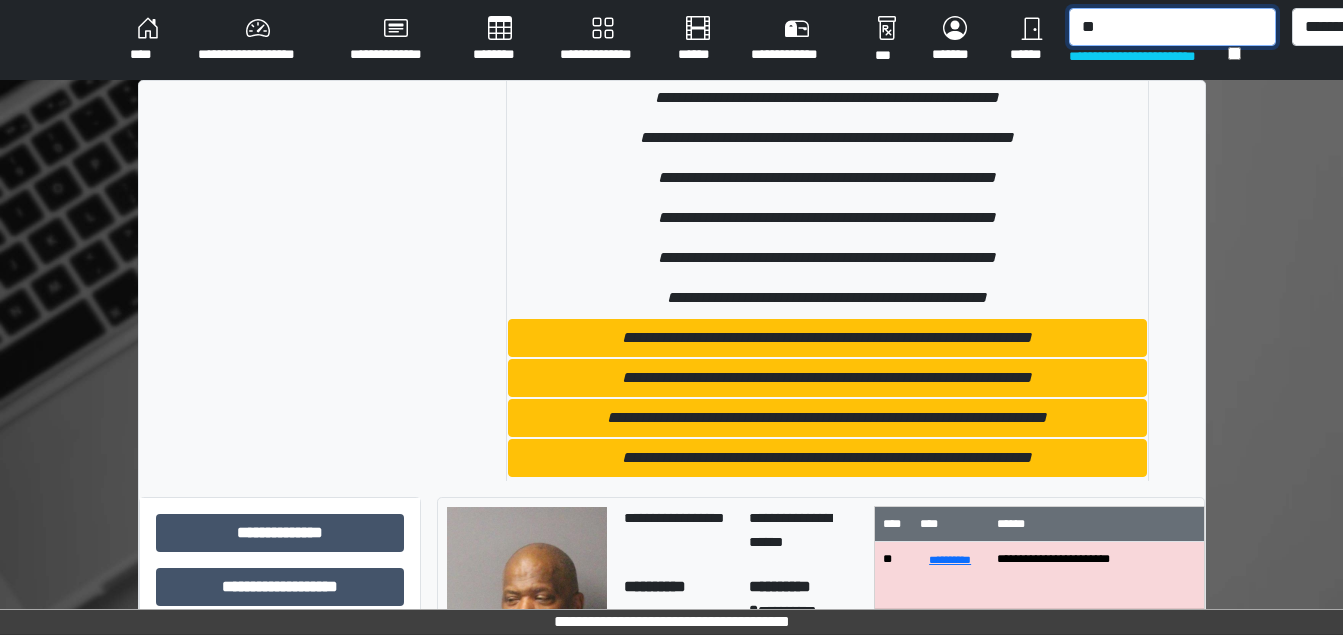 type on "*" 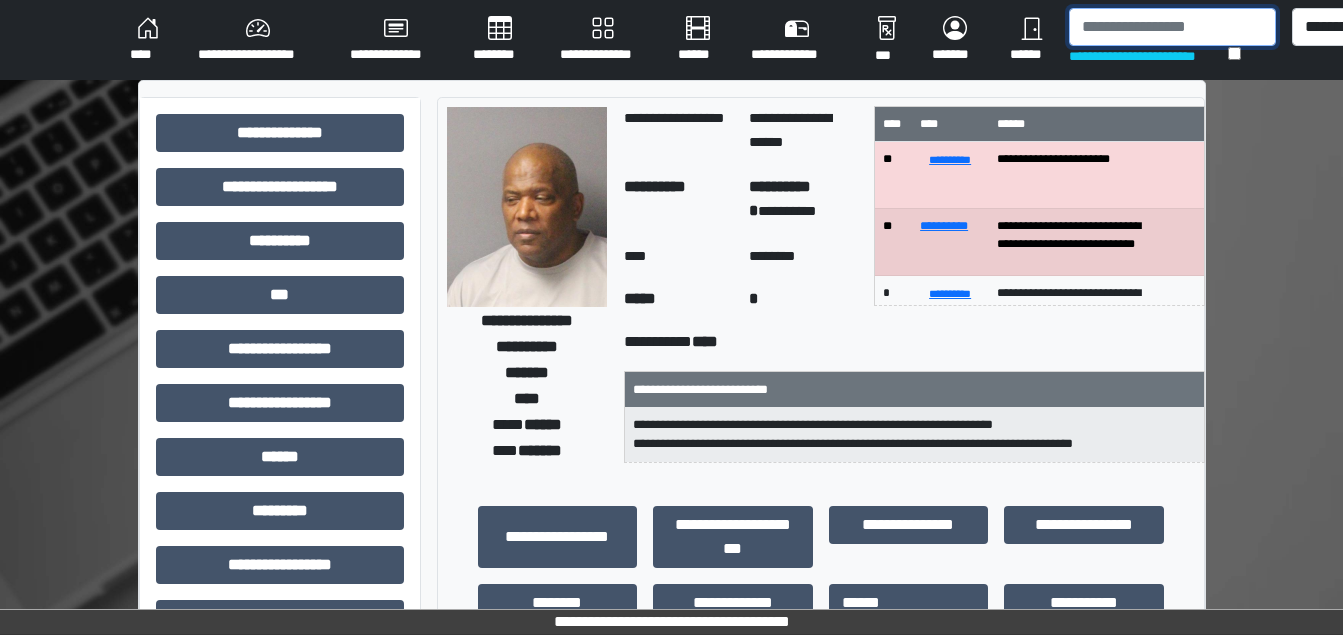 click at bounding box center (1172, 27) 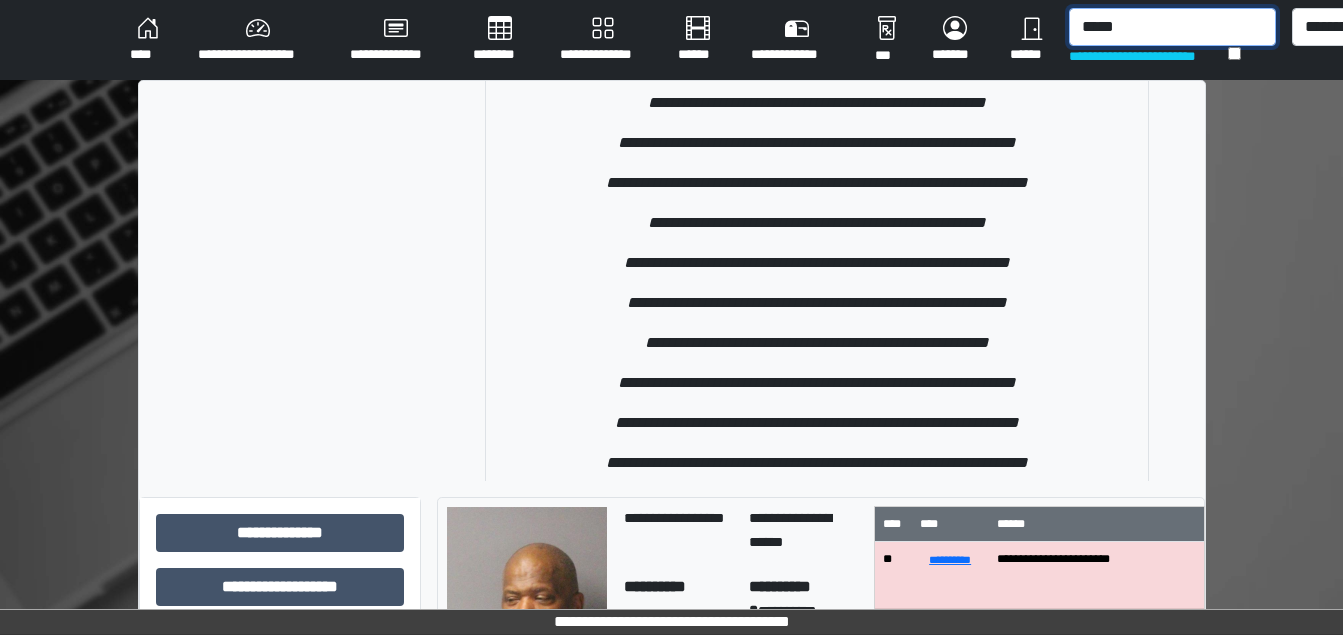 scroll, scrollTop: 2081, scrollLeft: 0, axis: vertical 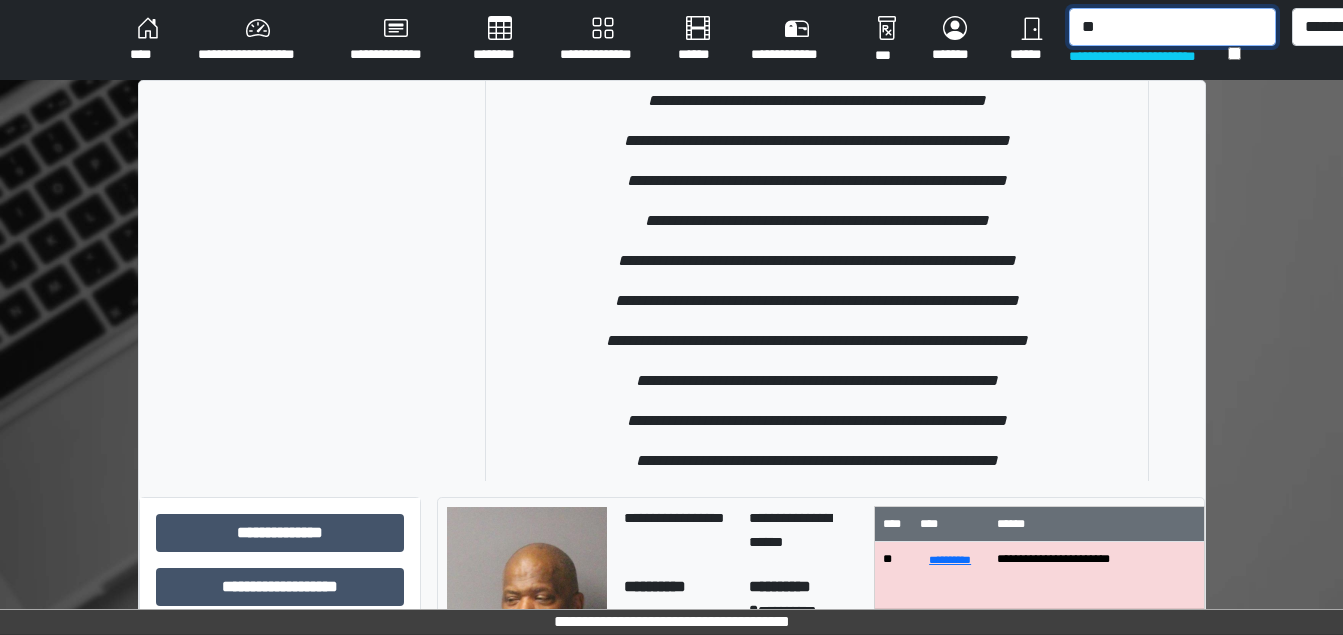 type on "*" 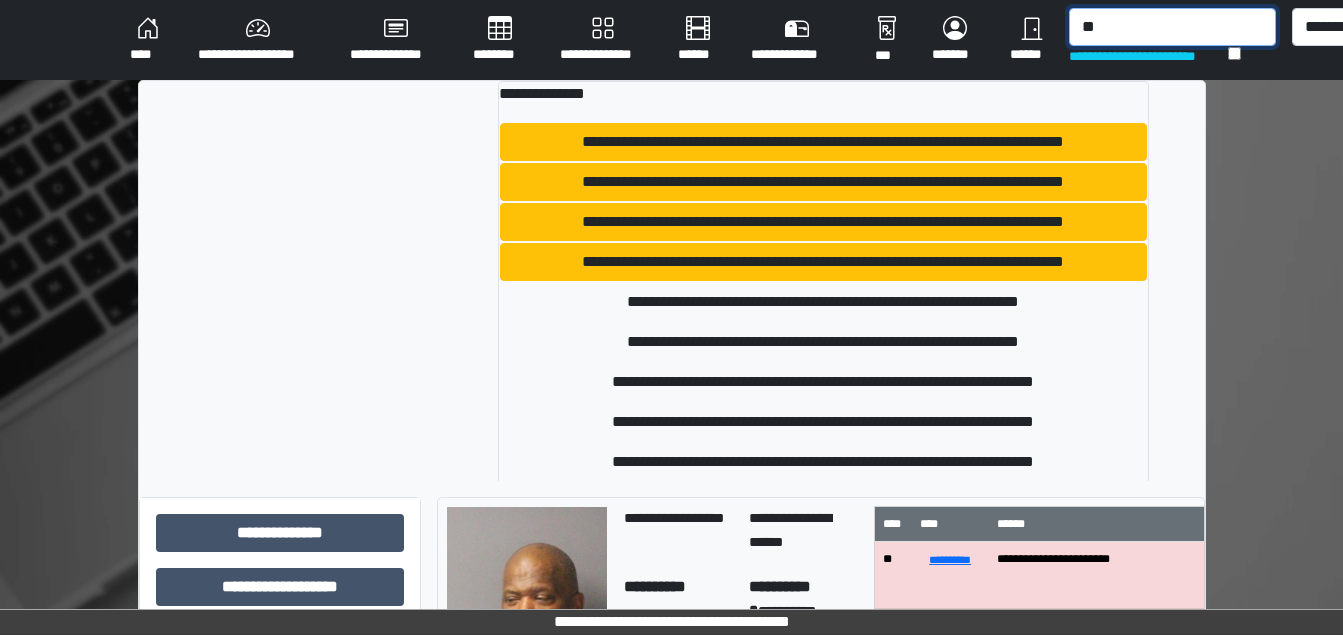 type on "*" 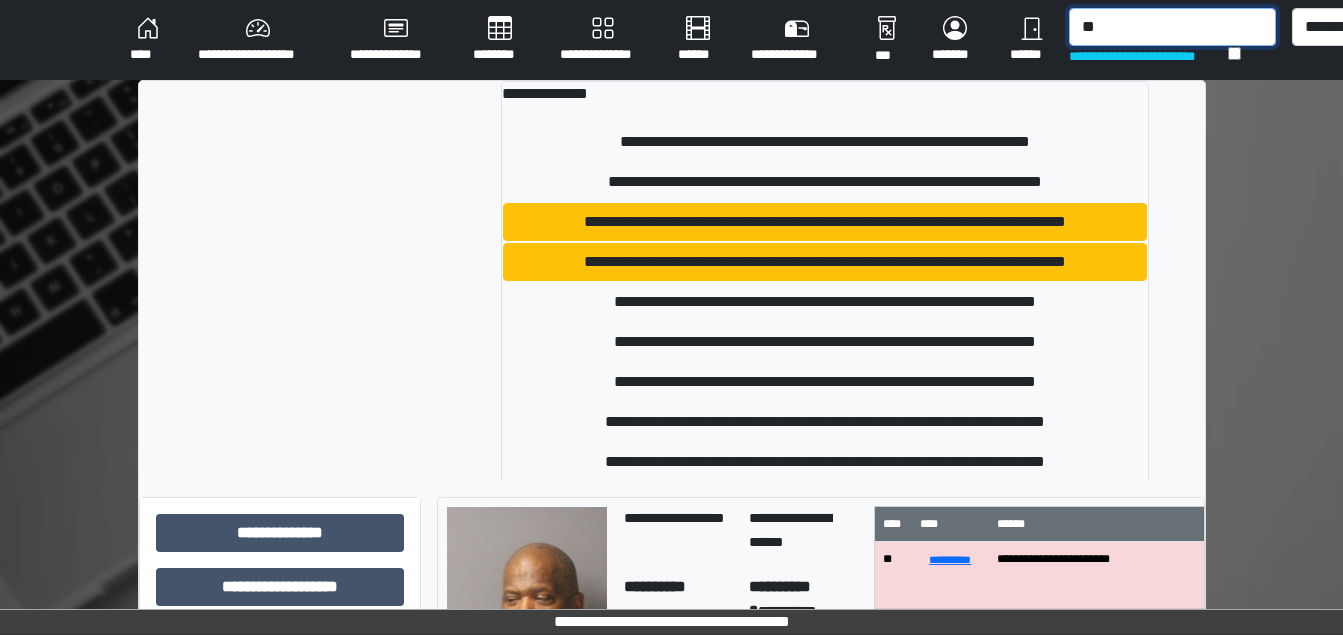 type on "*" 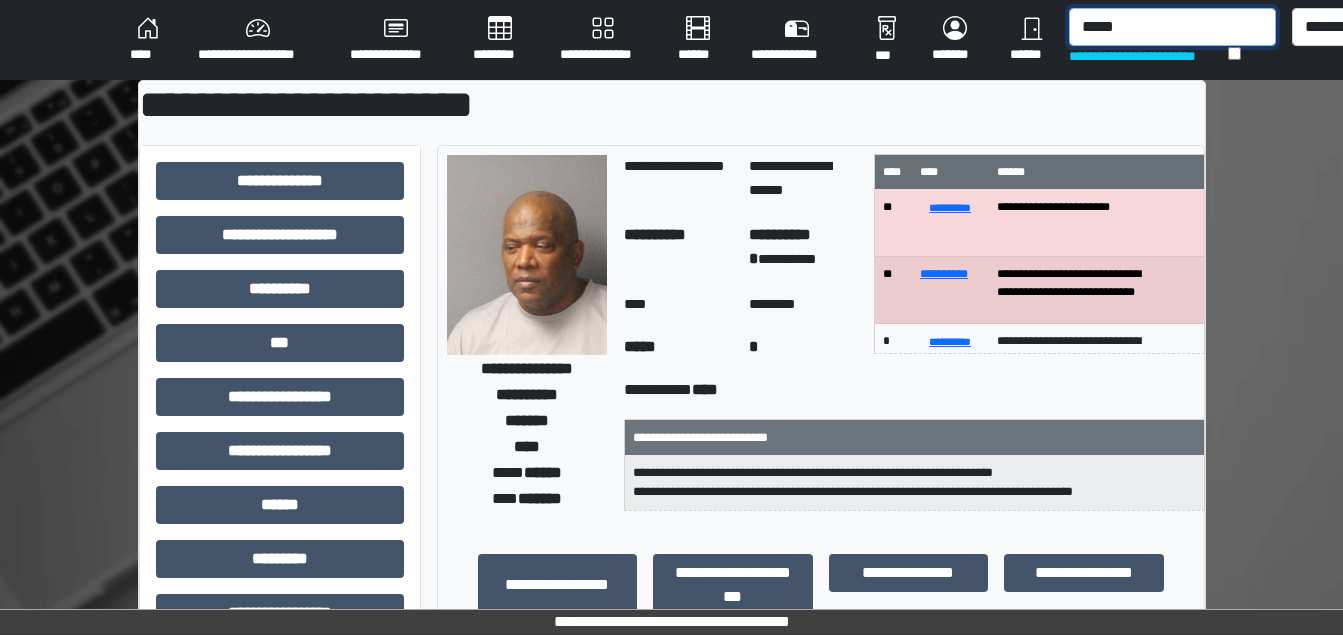 click on "*****" at bounding box center [1172, 27] 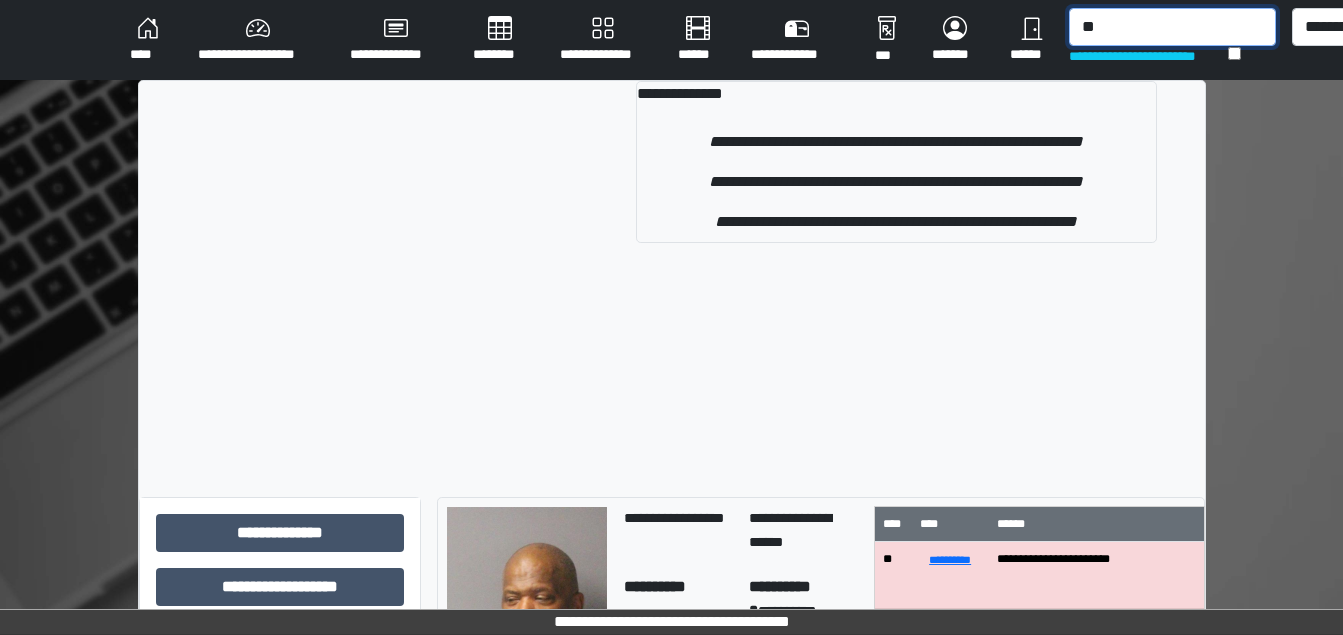 type on "*" 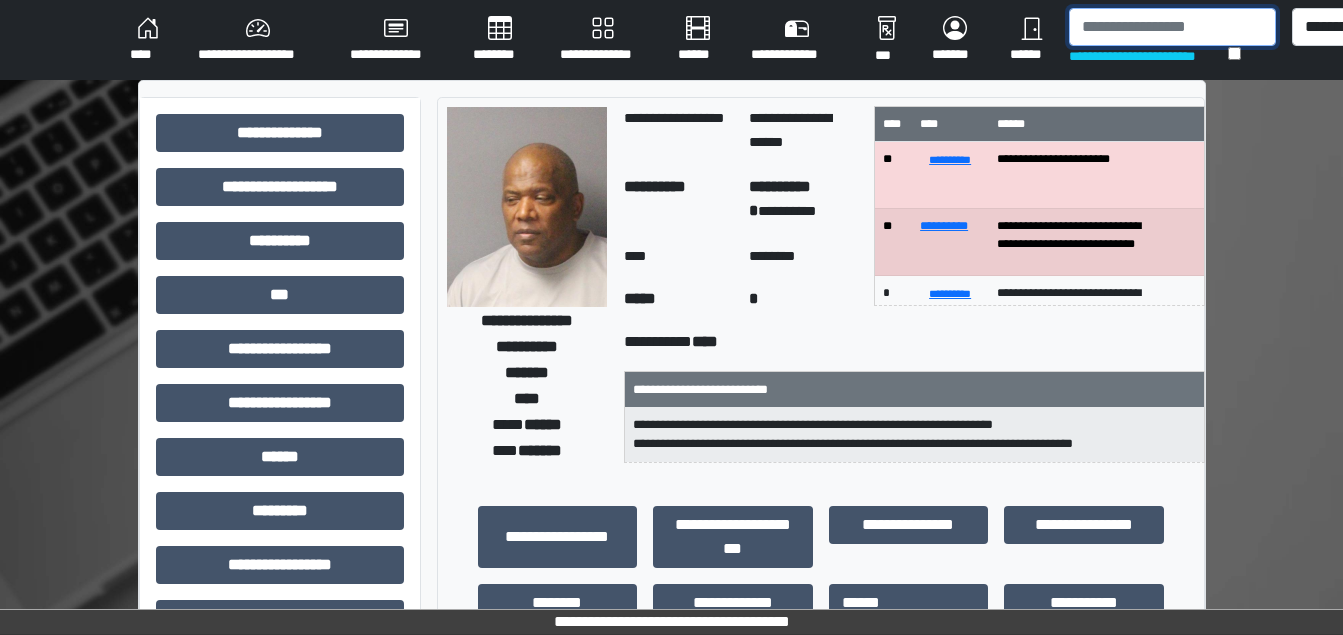 click at bounding box center [1172, 27] 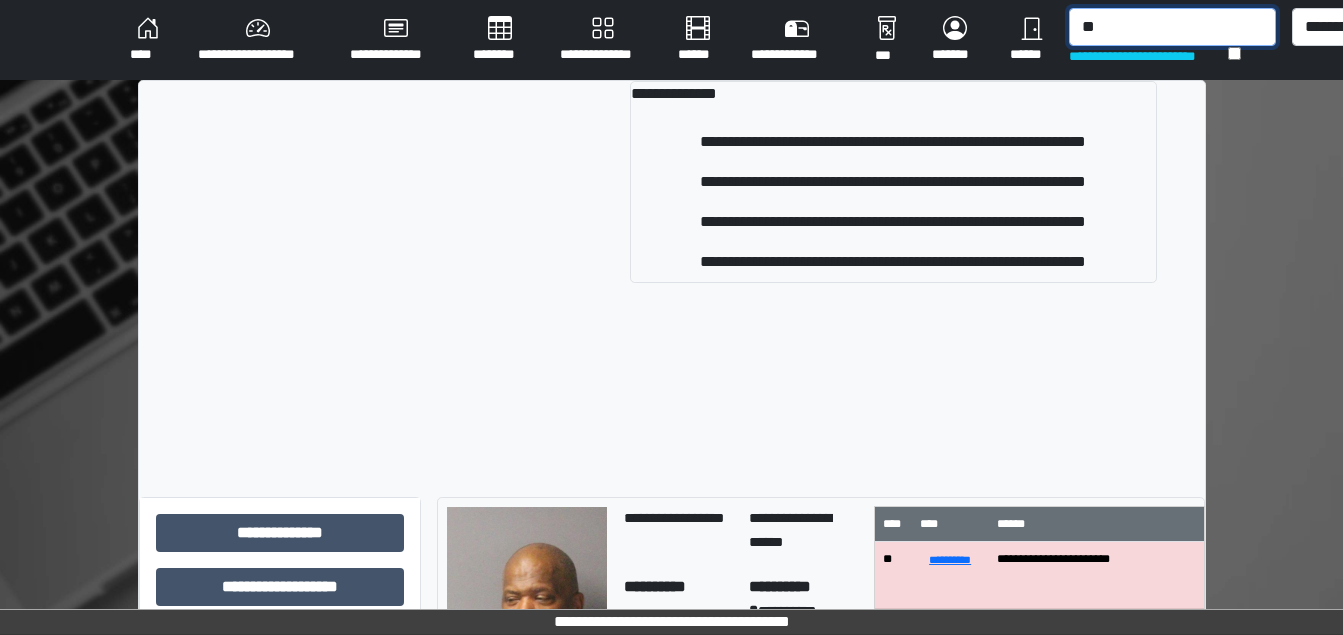 type on "*" 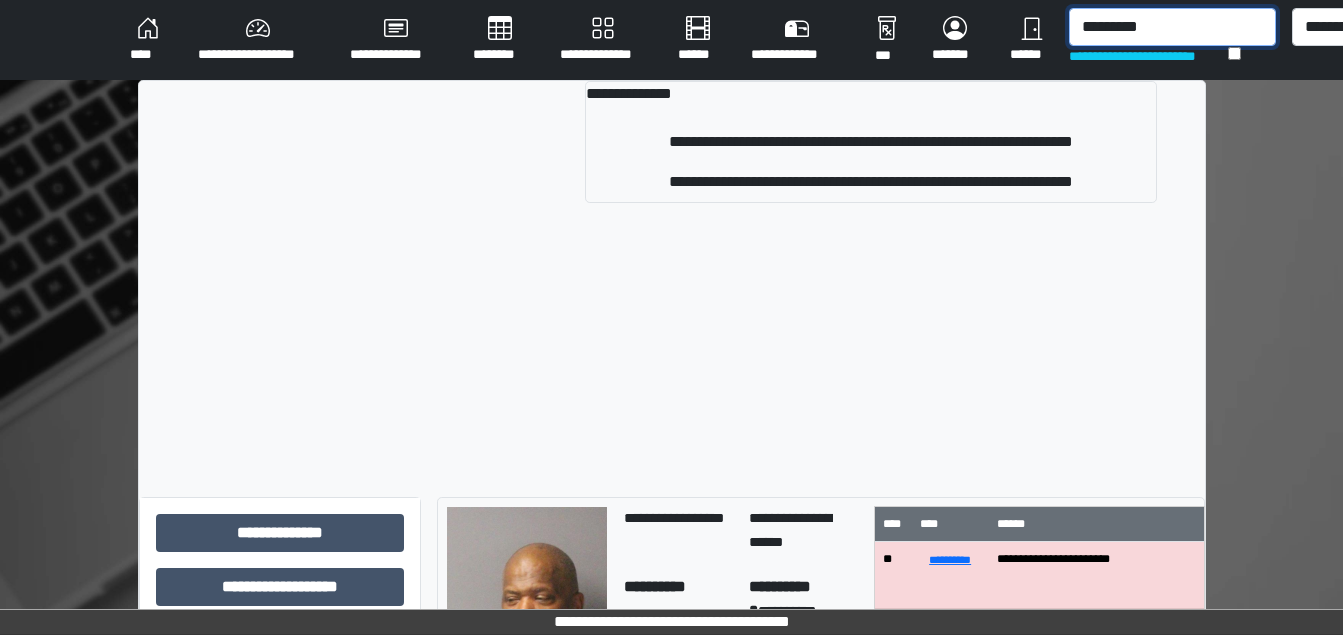 click on "*********" at bounding box center [1172, 27] 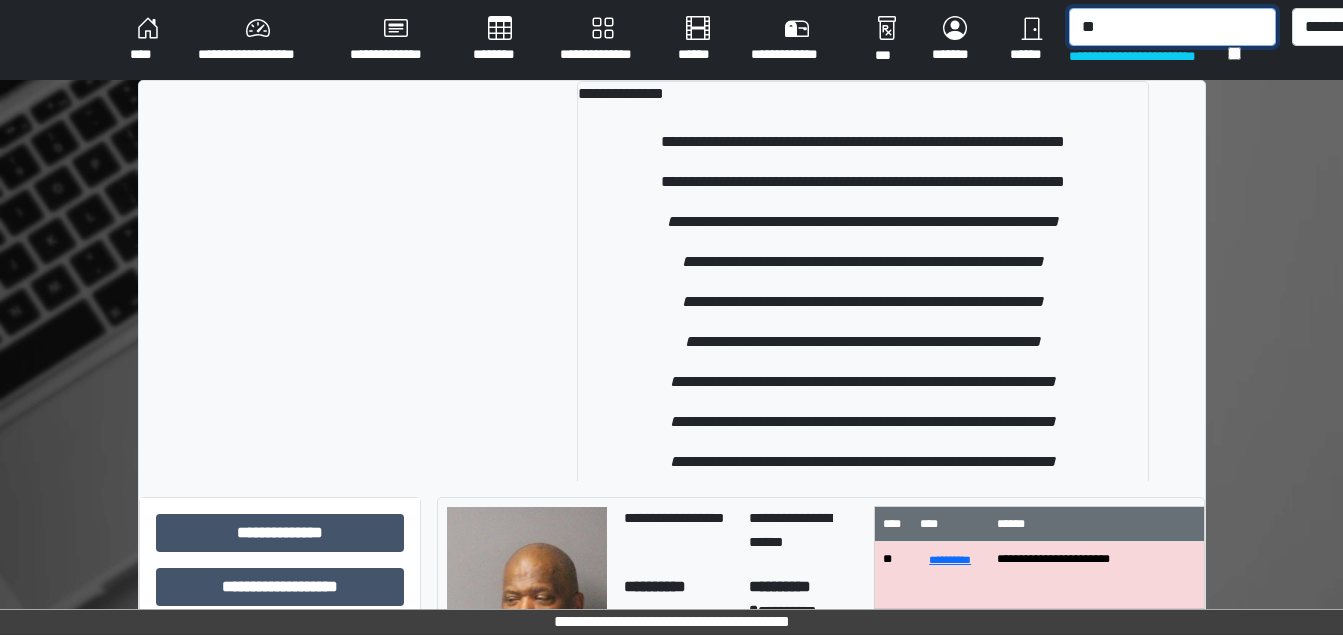 type on "*" 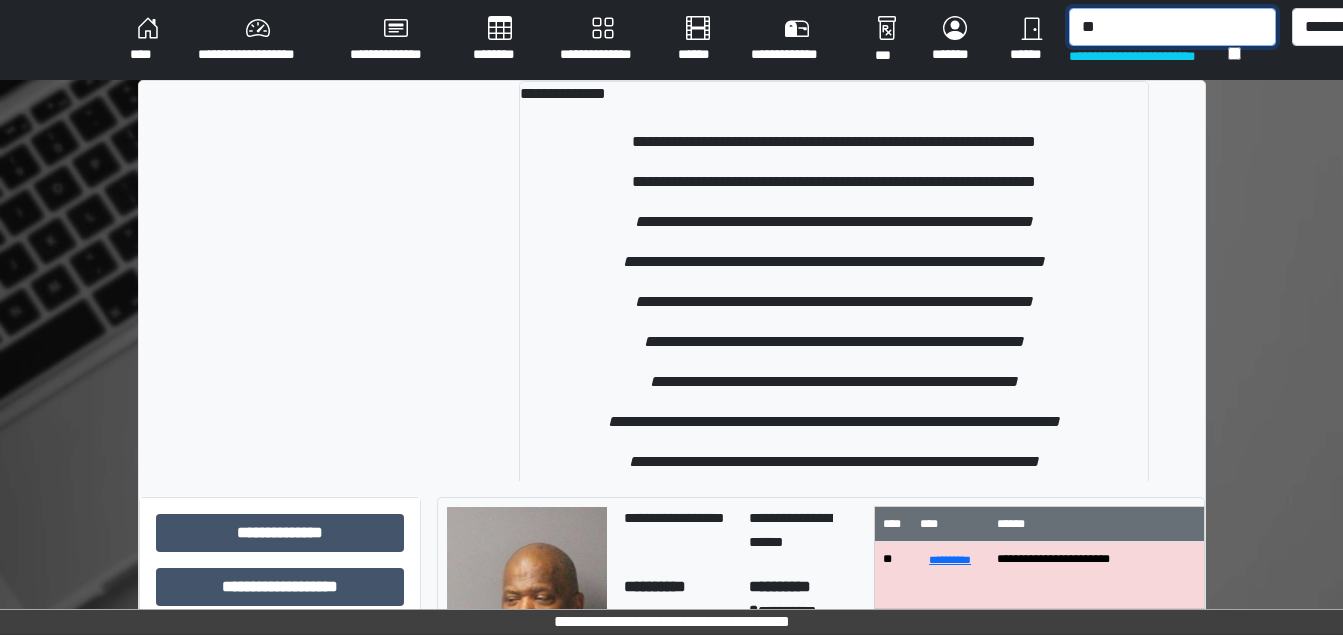 type on "*" 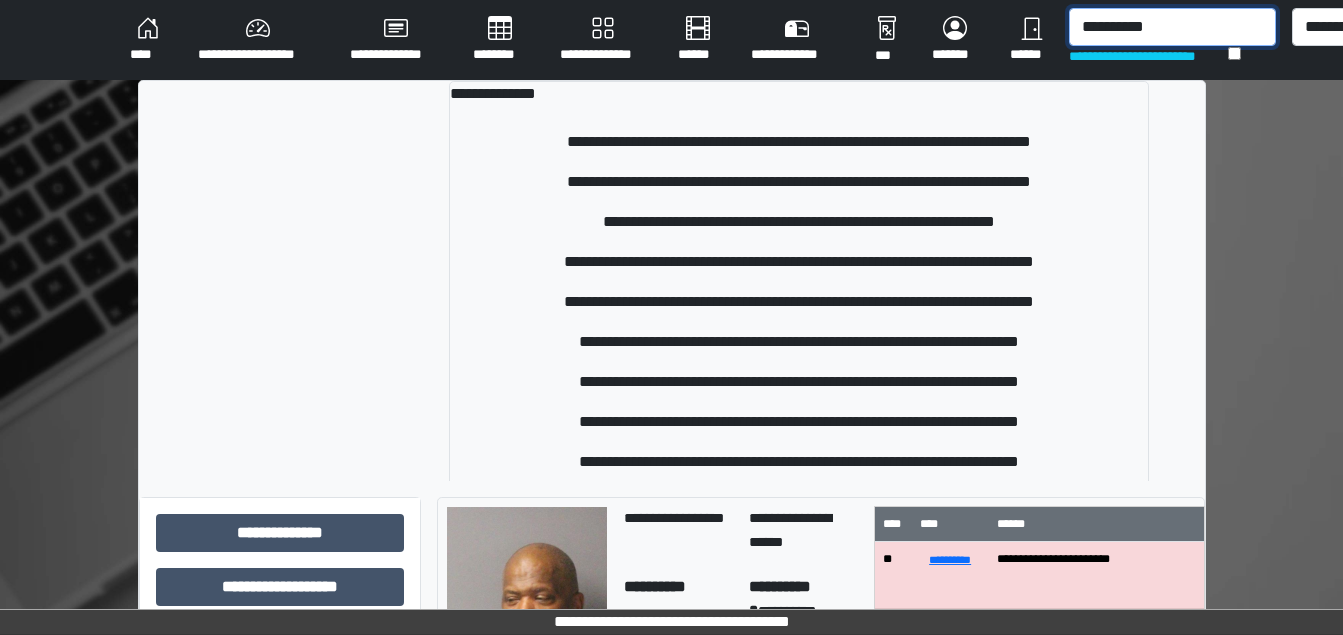 click on "**********" at bounding box center (1172, 27) 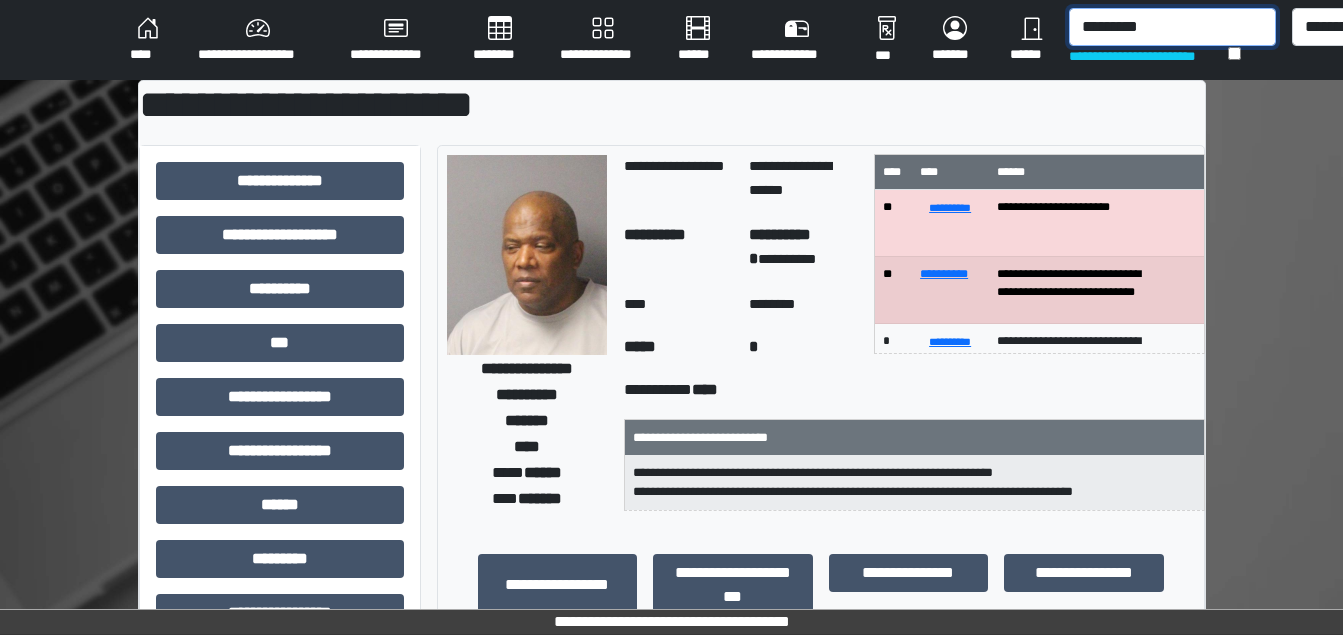 click on "*********" at bounding box center [1172, 27] 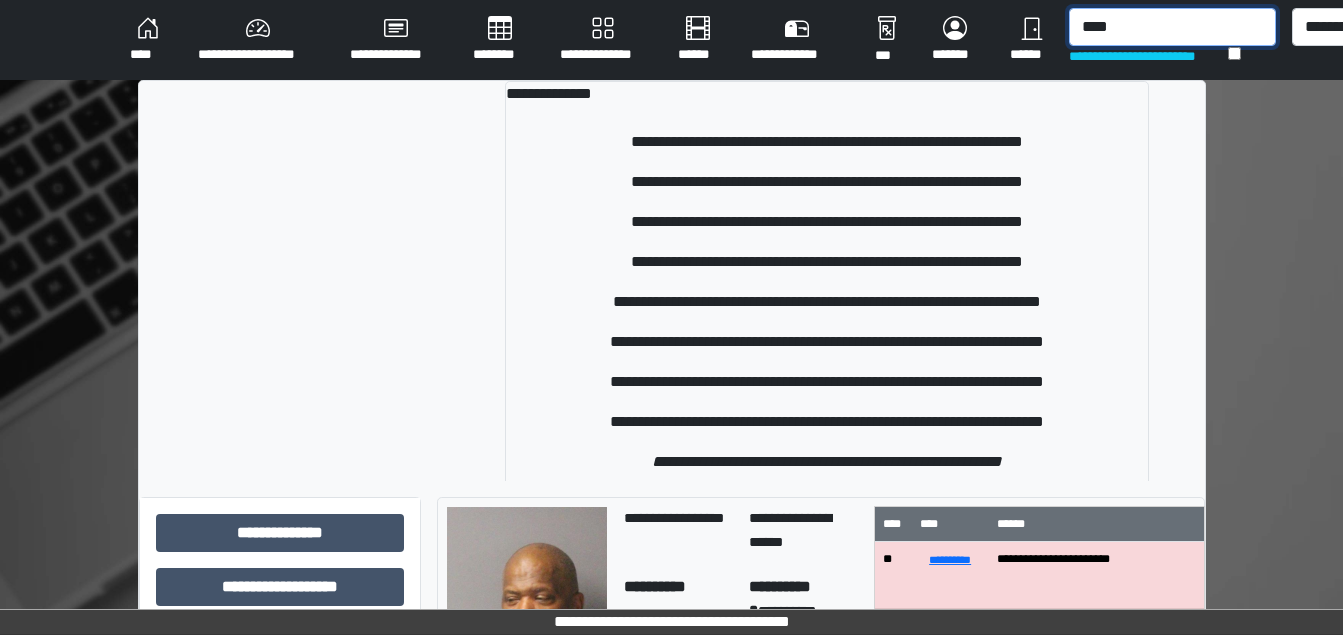drag, startPoint x: 1116, startPoint y: 21, endPoint x: 1099, endPoint y: 23, distance: 17.117243 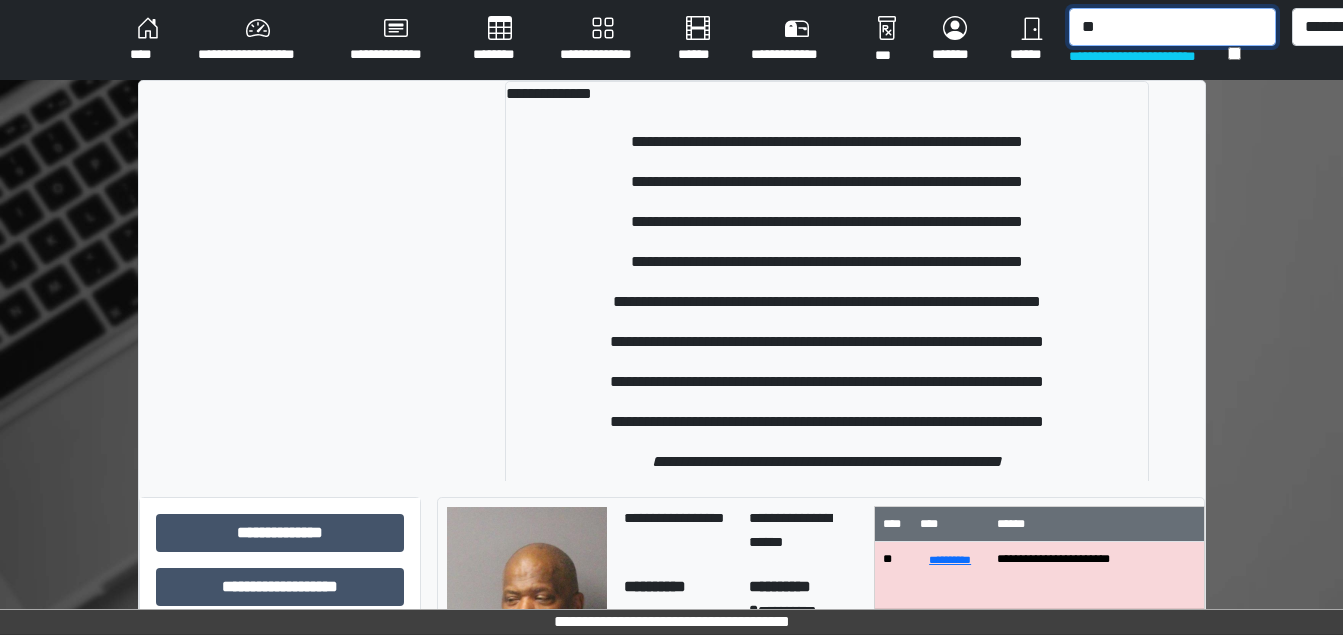 type on "*" 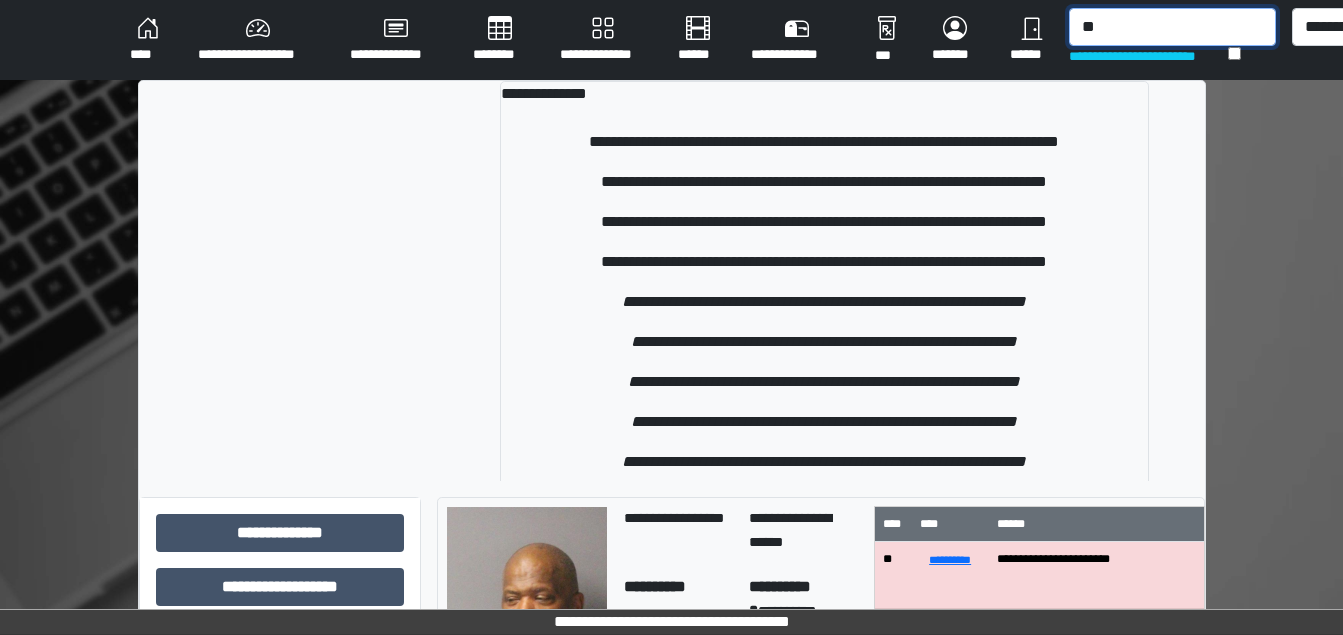 type on "*" 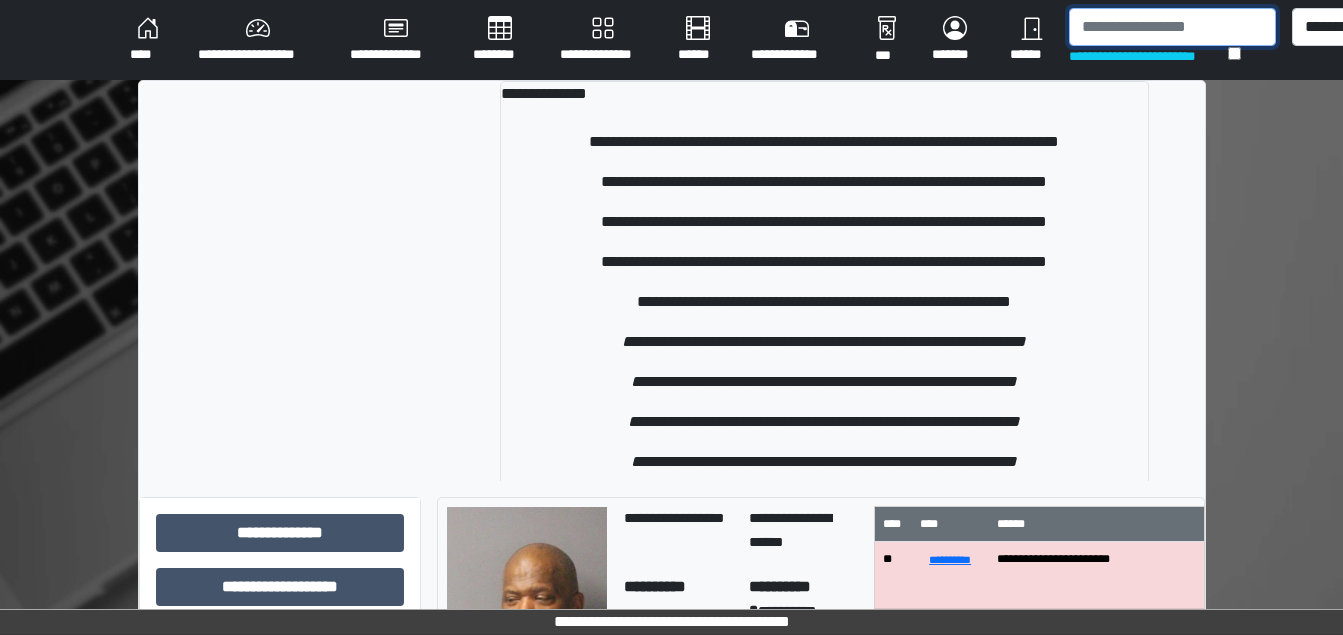 click at bounding box center (1172, 27) 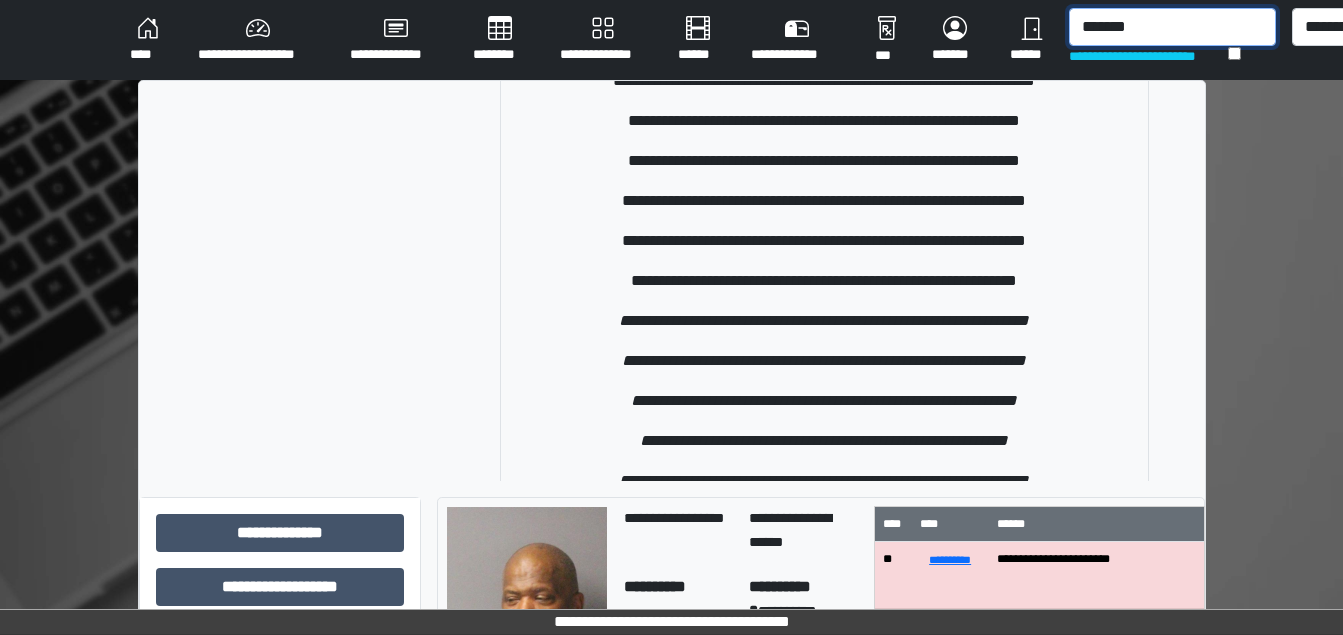 scroll, scrollTop: 1090, scrollLeft: 0, axis: vertical 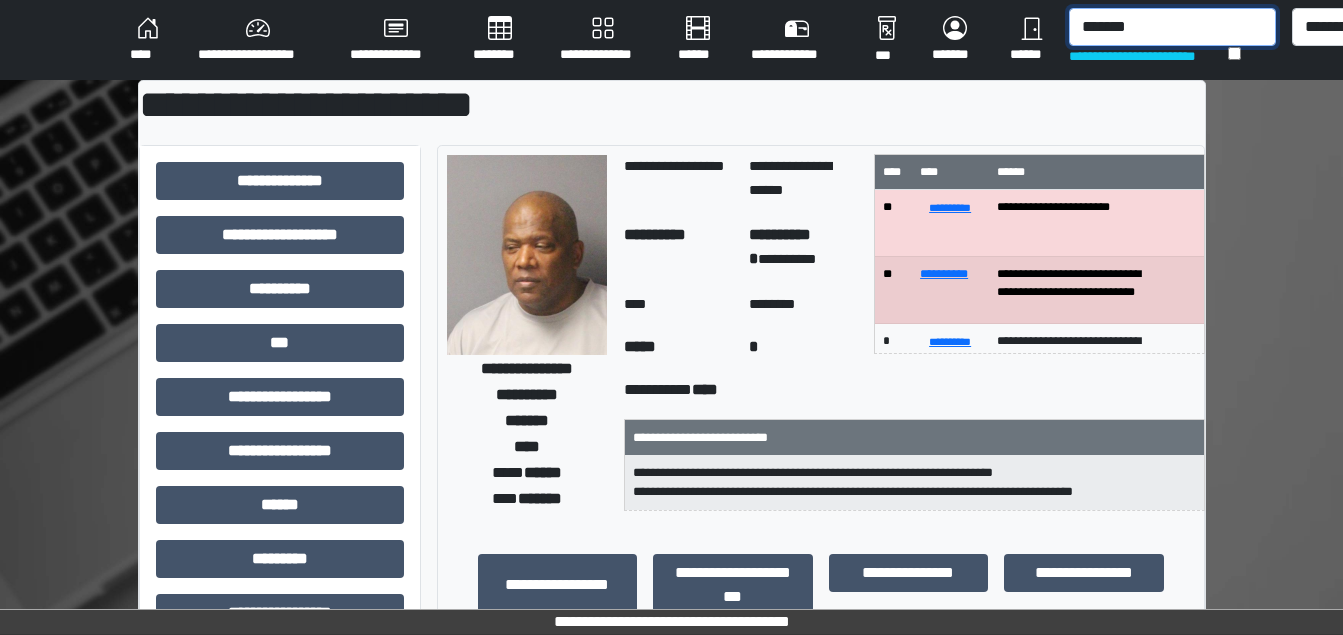 click on "*******" at bounding box center (1172, 27) 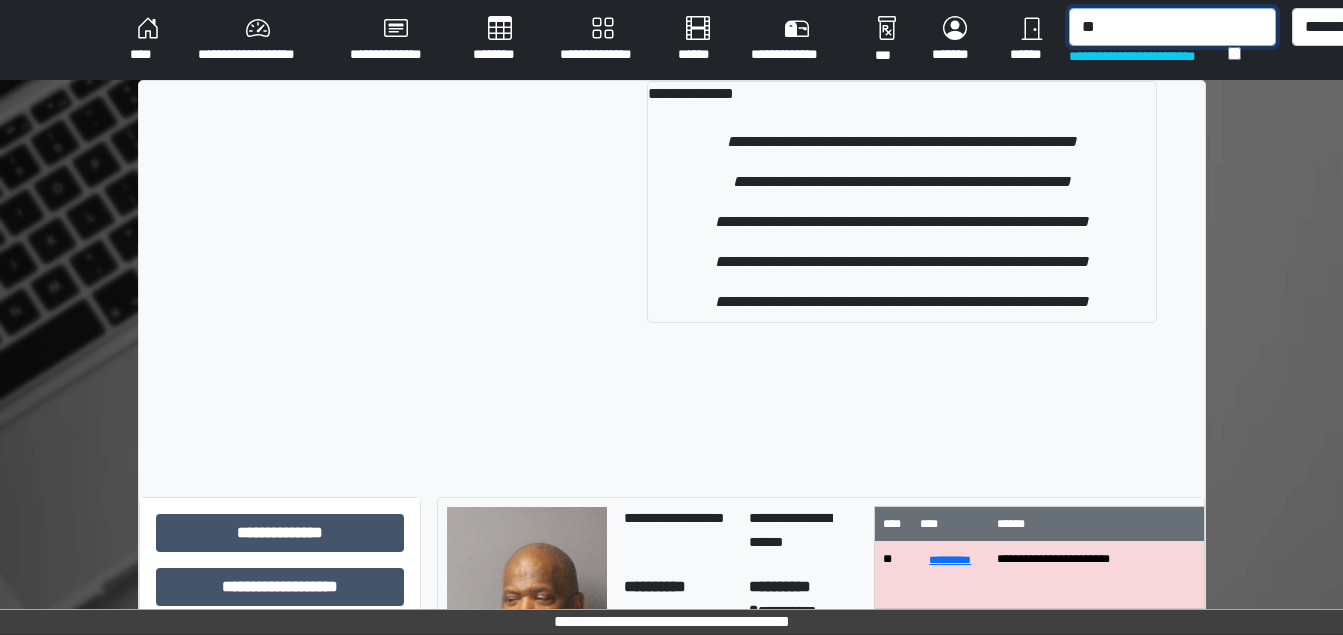 type on "*" 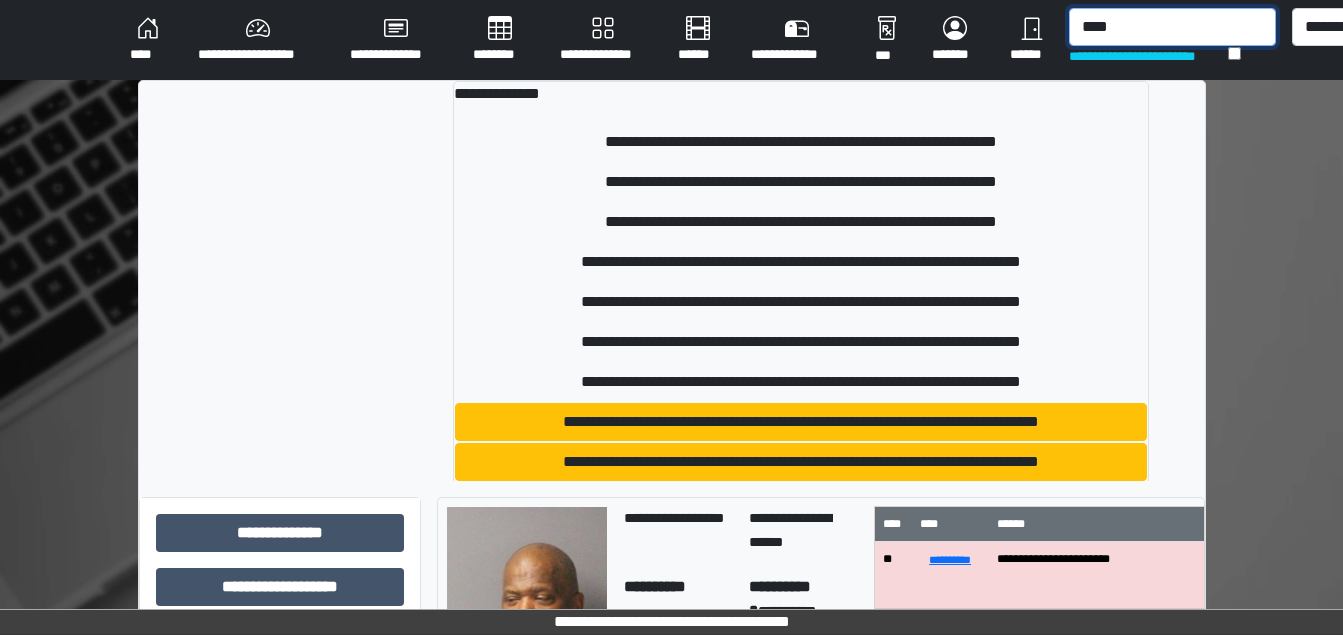 type on "****" 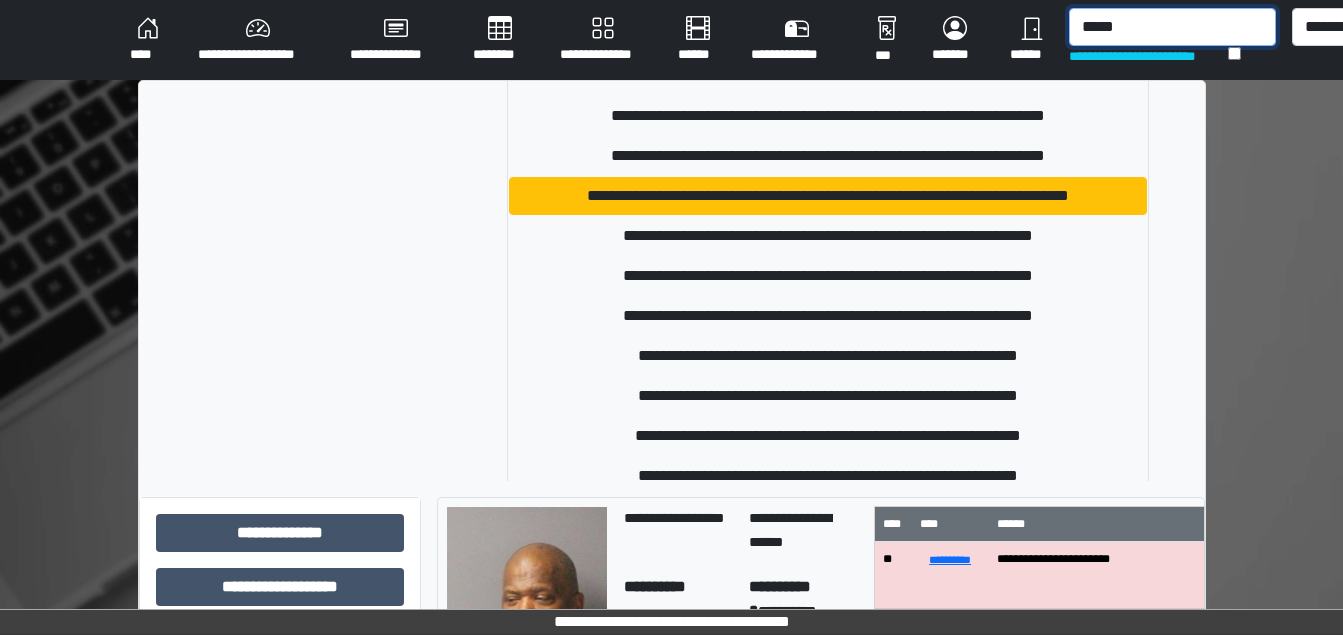 scroll, scrollTop: 320, scrollLeft: 0, axis: vertical 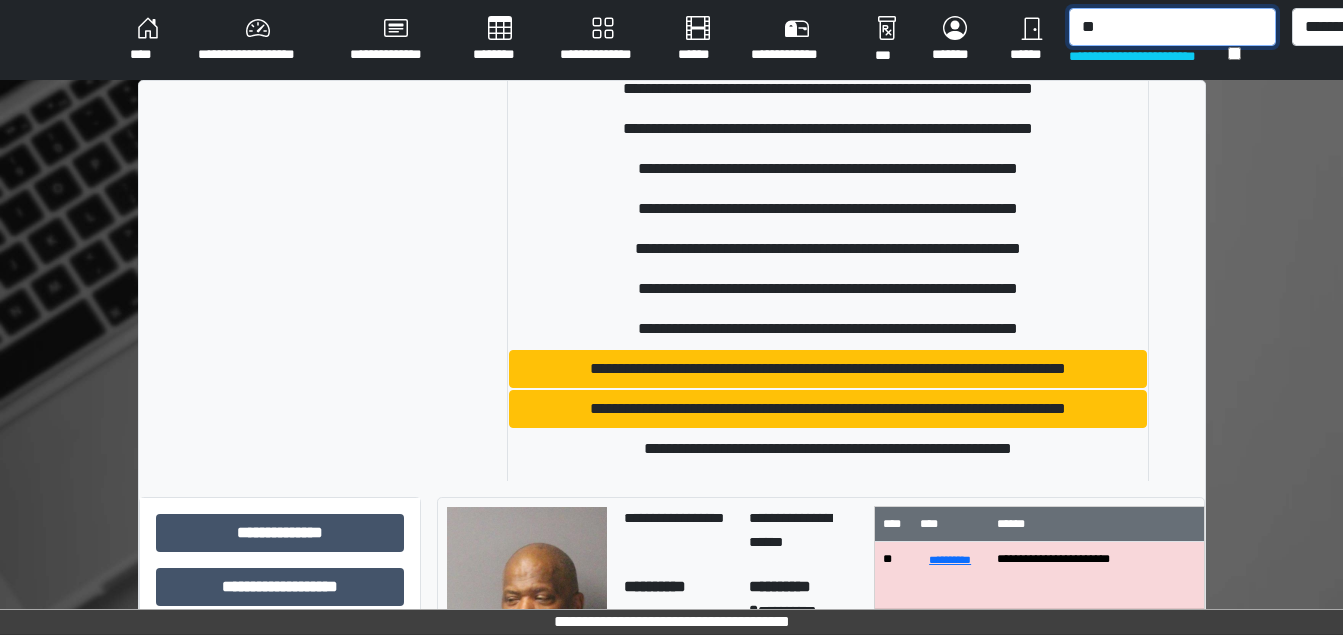 type on "*" 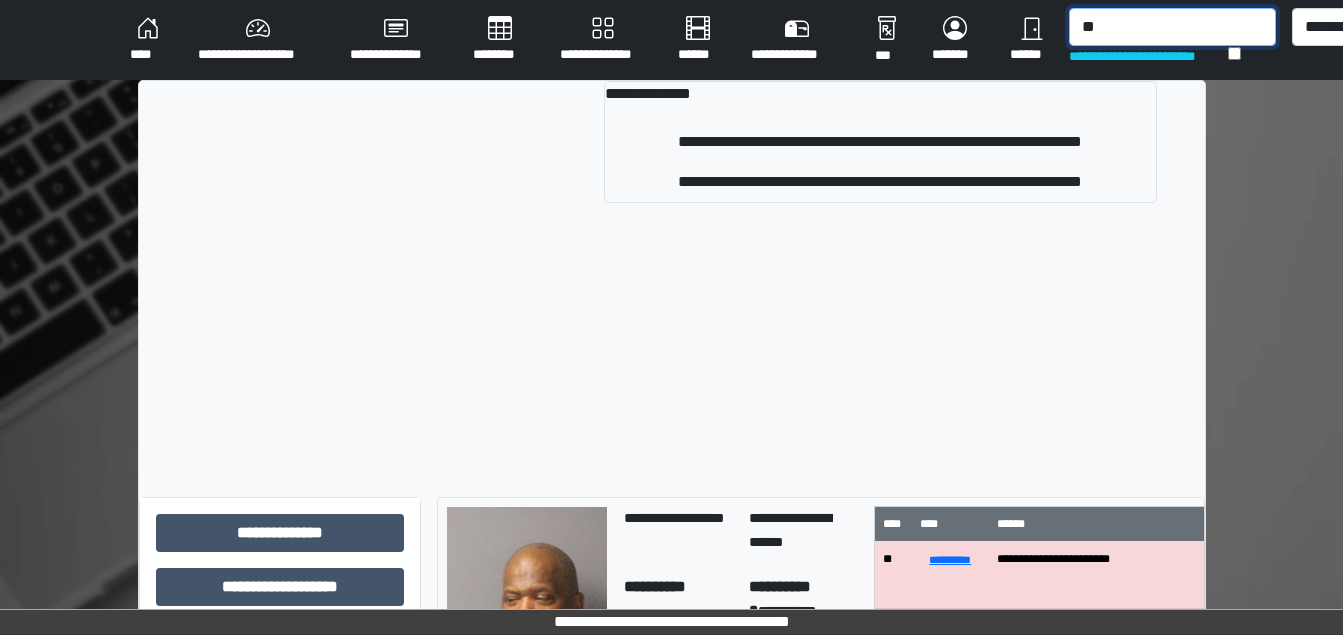 type on "*" 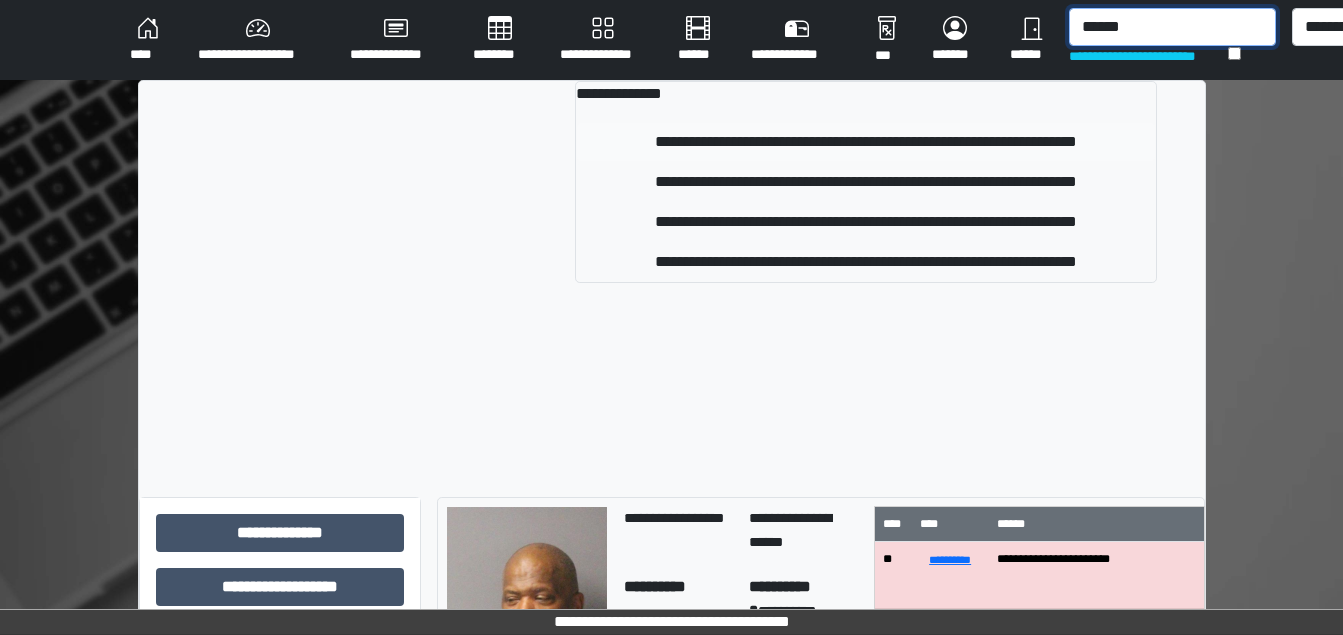 type on "******" 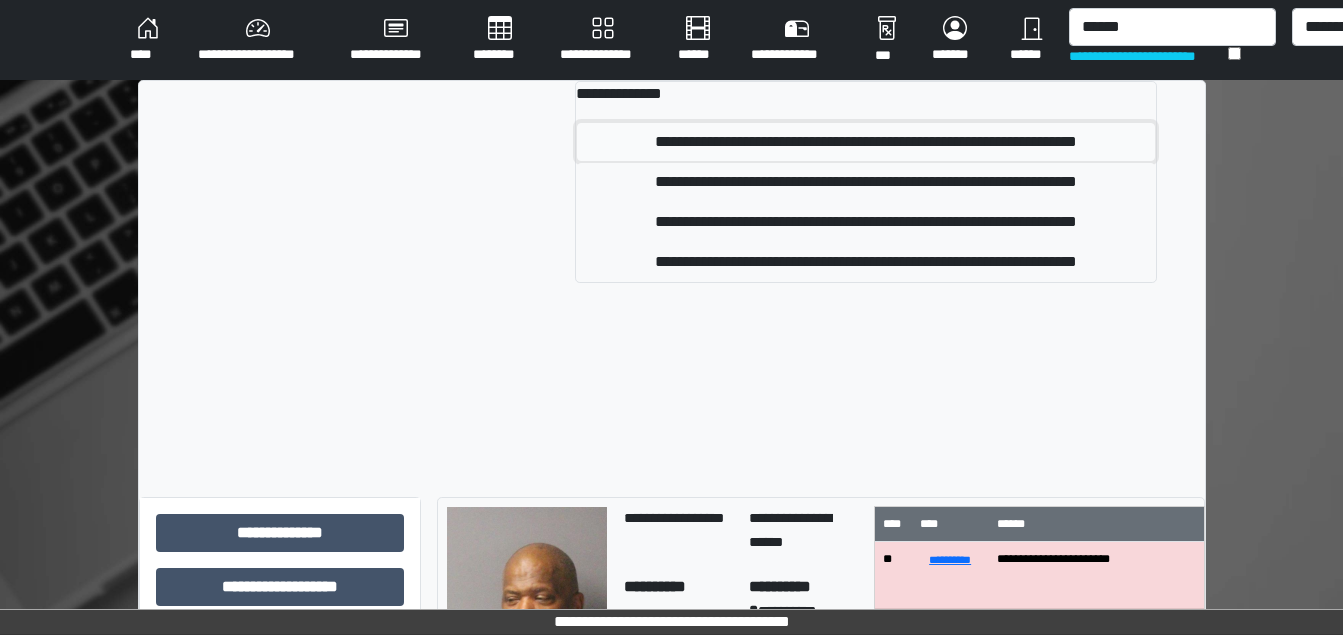 click on "**********" at bounding box center (865, 142) 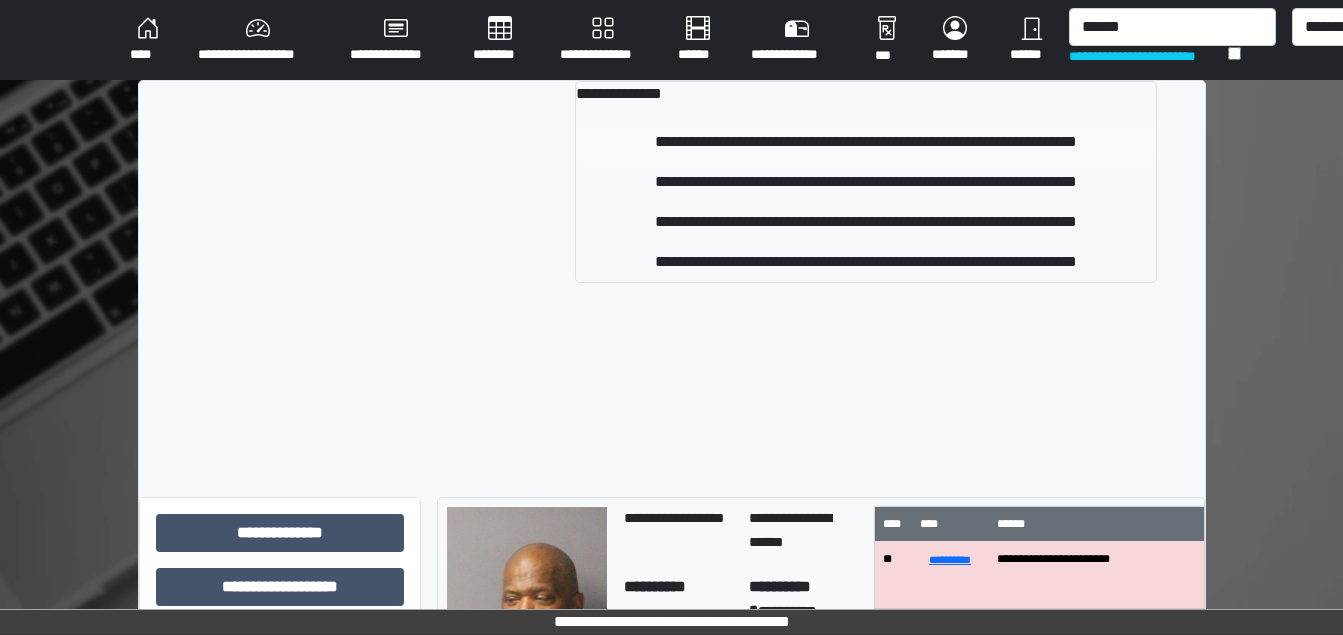 type 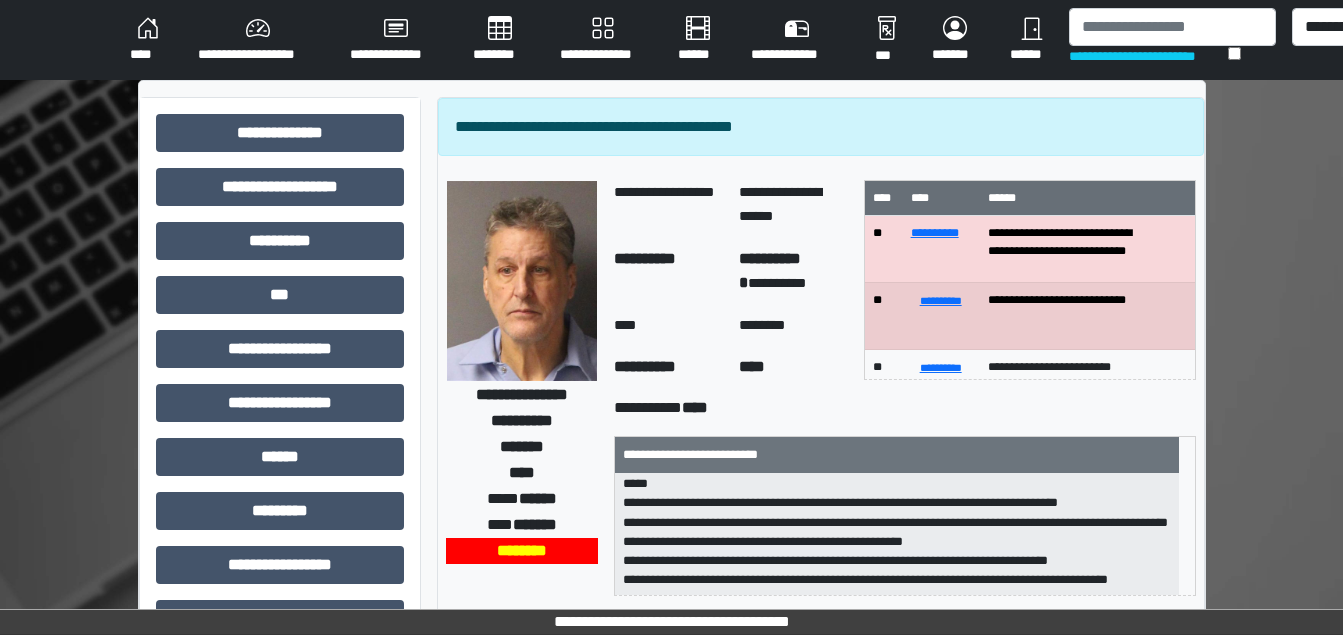 scroll, scrollTop: 82, scrollLeft: 0, axis: vertical 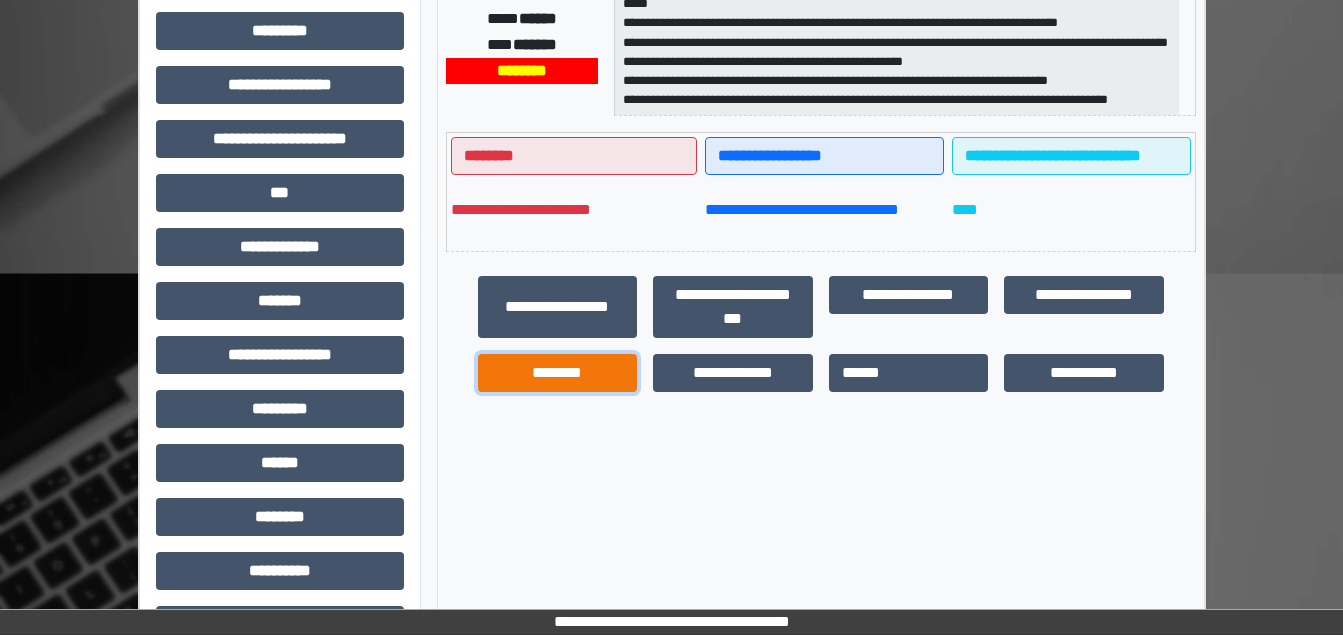 click on "********" at bounding box center [558, 373] 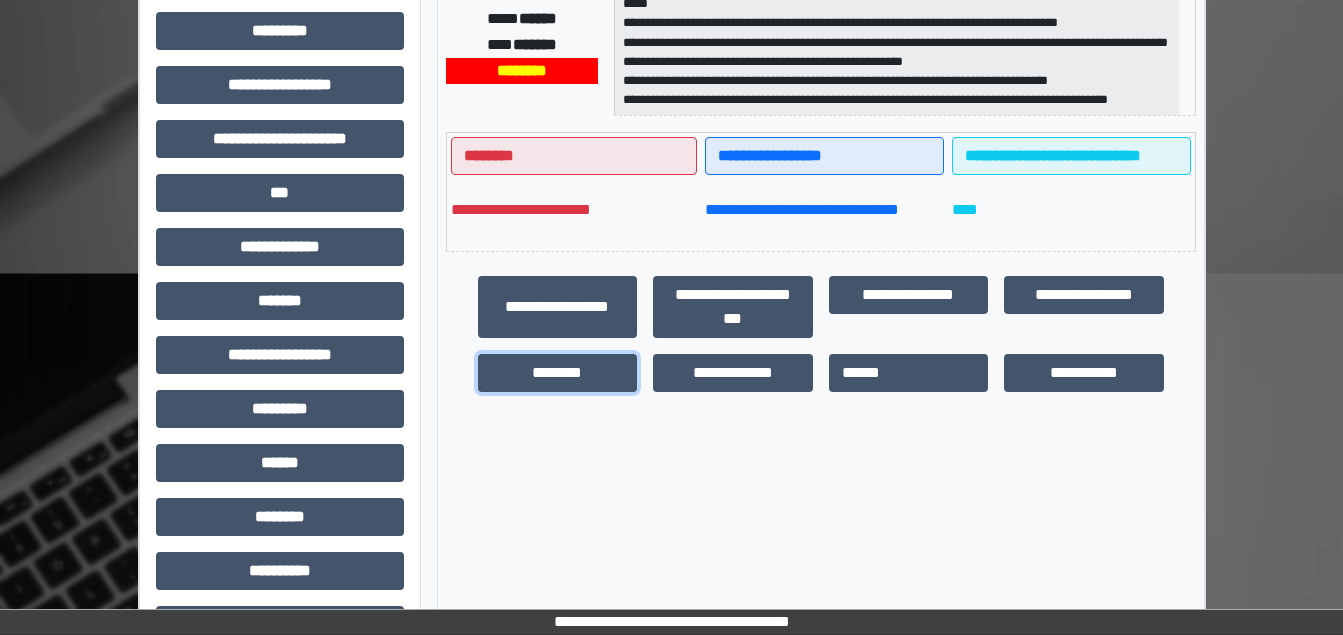 scroll, scrollTop: 64, scrollLeft: 0, axis: vertical 